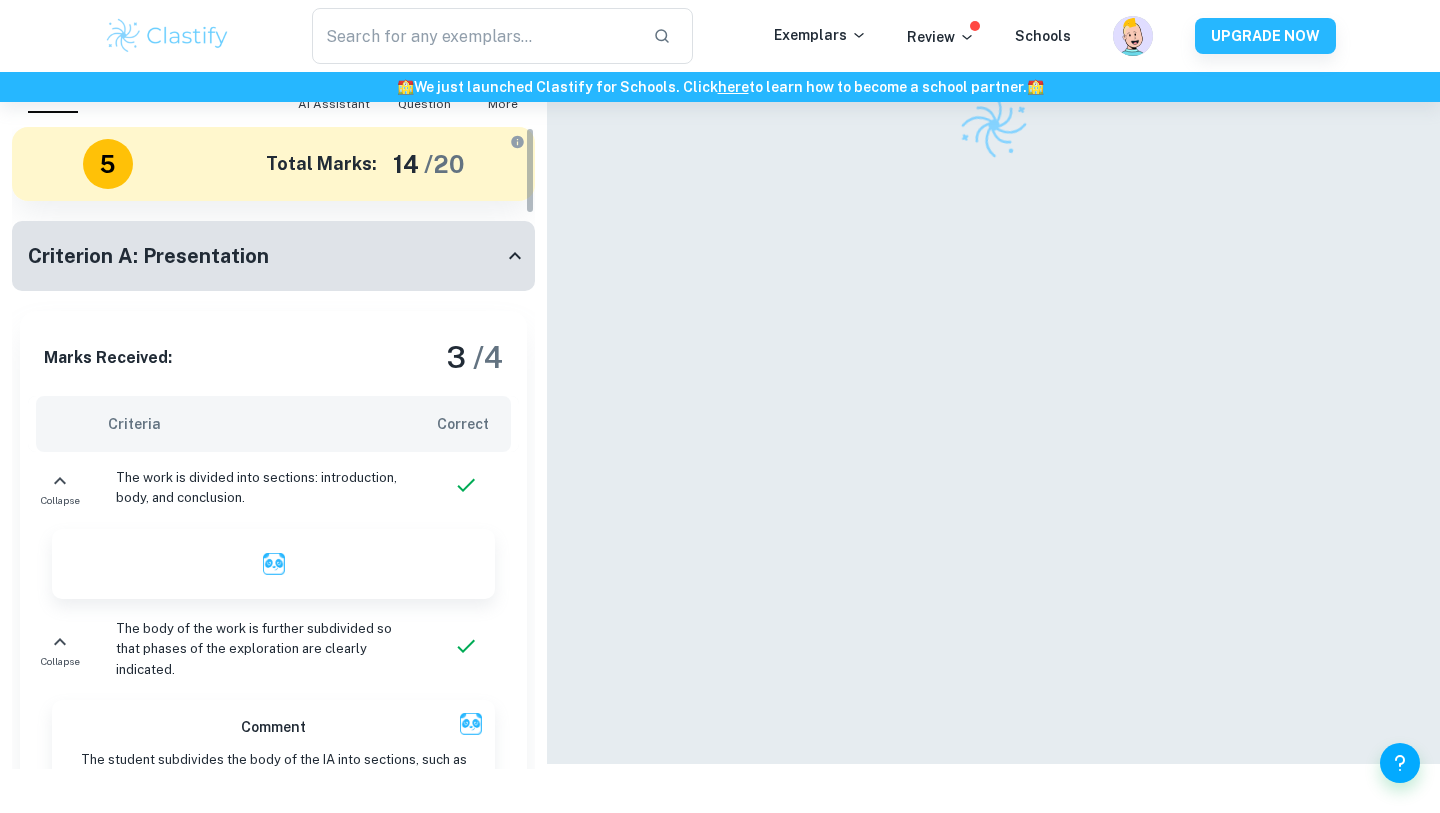 scroll, scrollTop: 0, scrollLeft: 0, axis: both 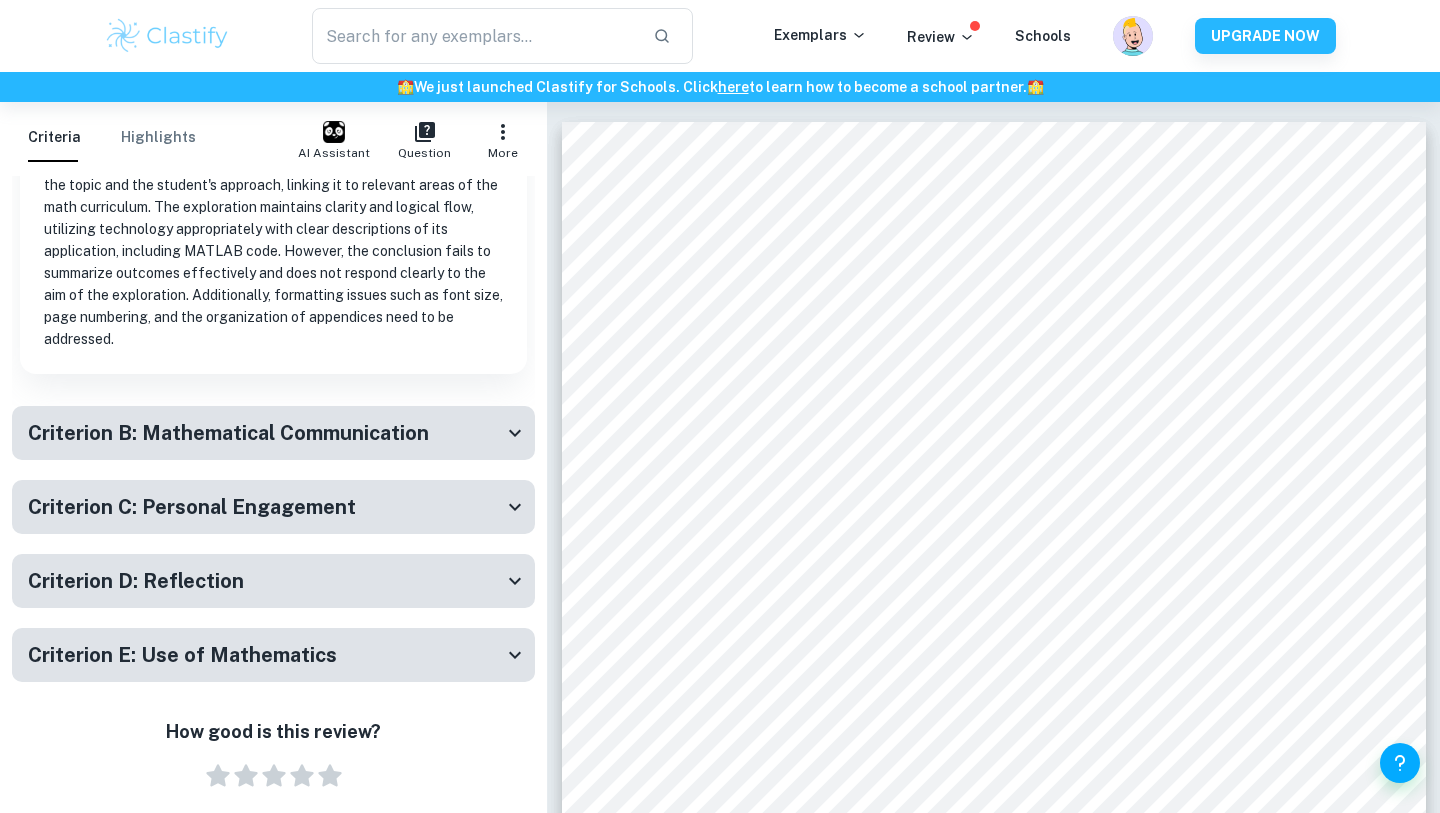 click on "Criterion B: Mathematical Communication" at bounding box center (228, 433) 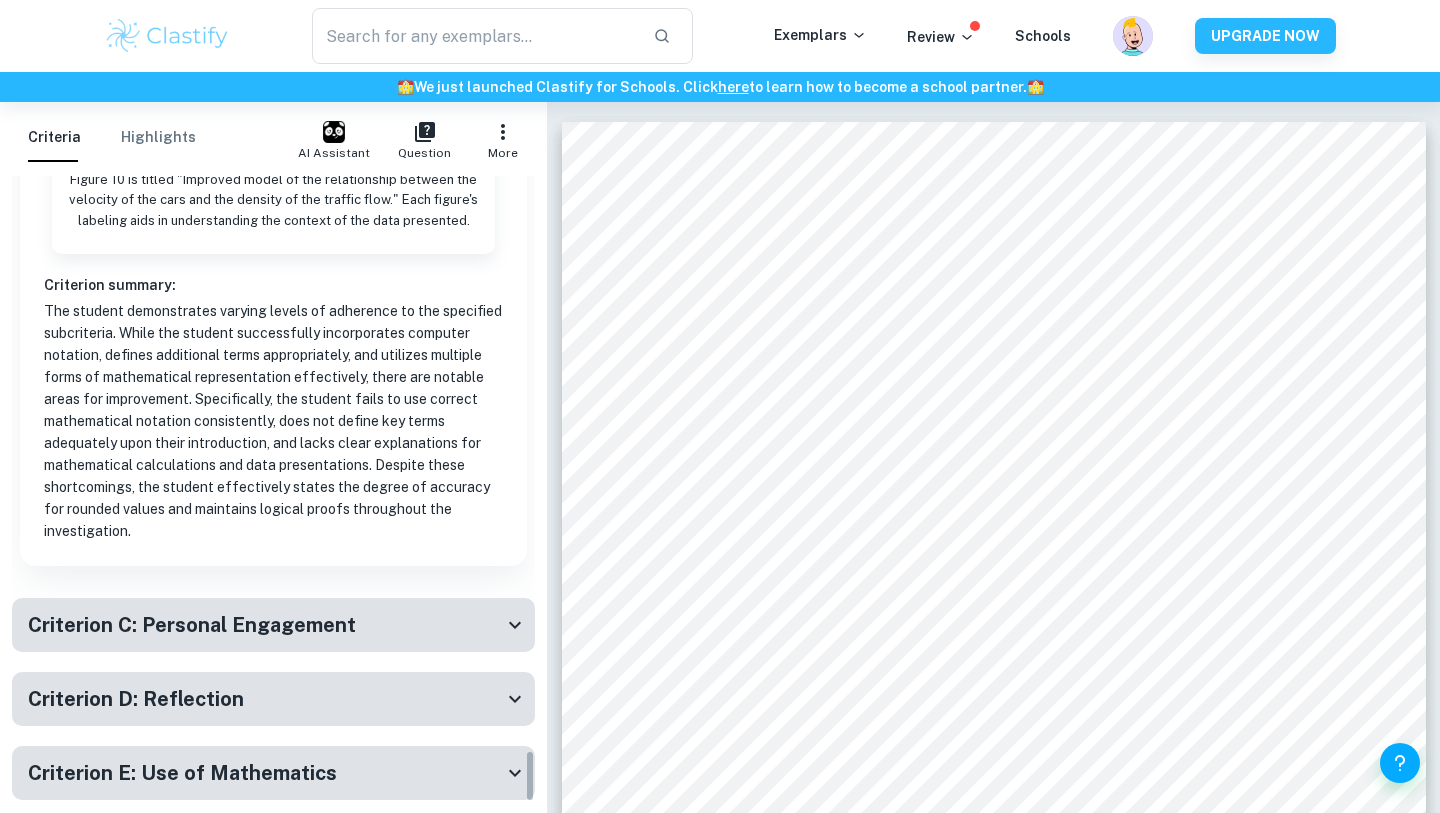 scroll, scrollTop: 7220, scrollLeft: 0, axis: vertical 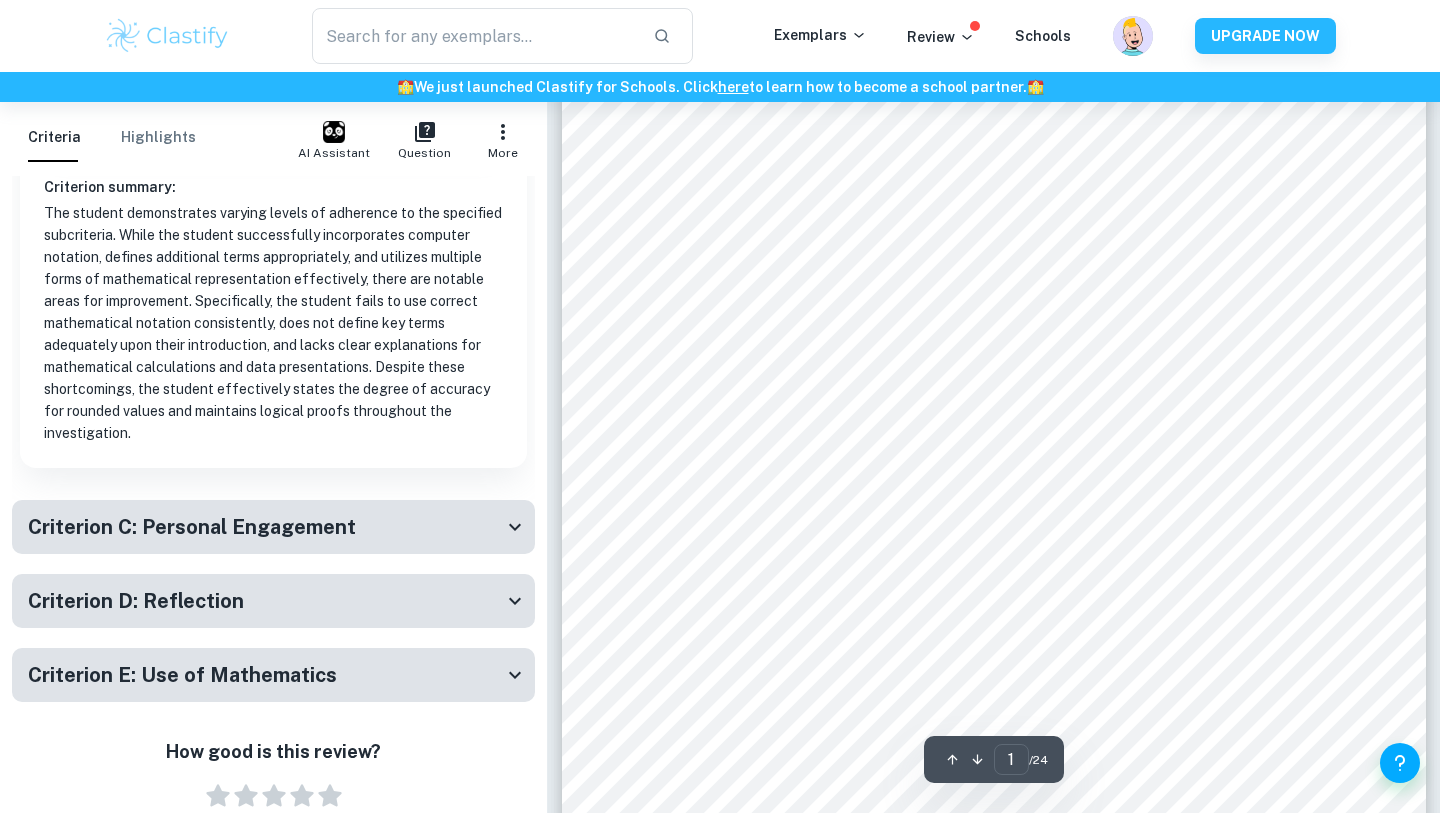click on "Criterion D: Reflection" at bounding box center (265, 601) 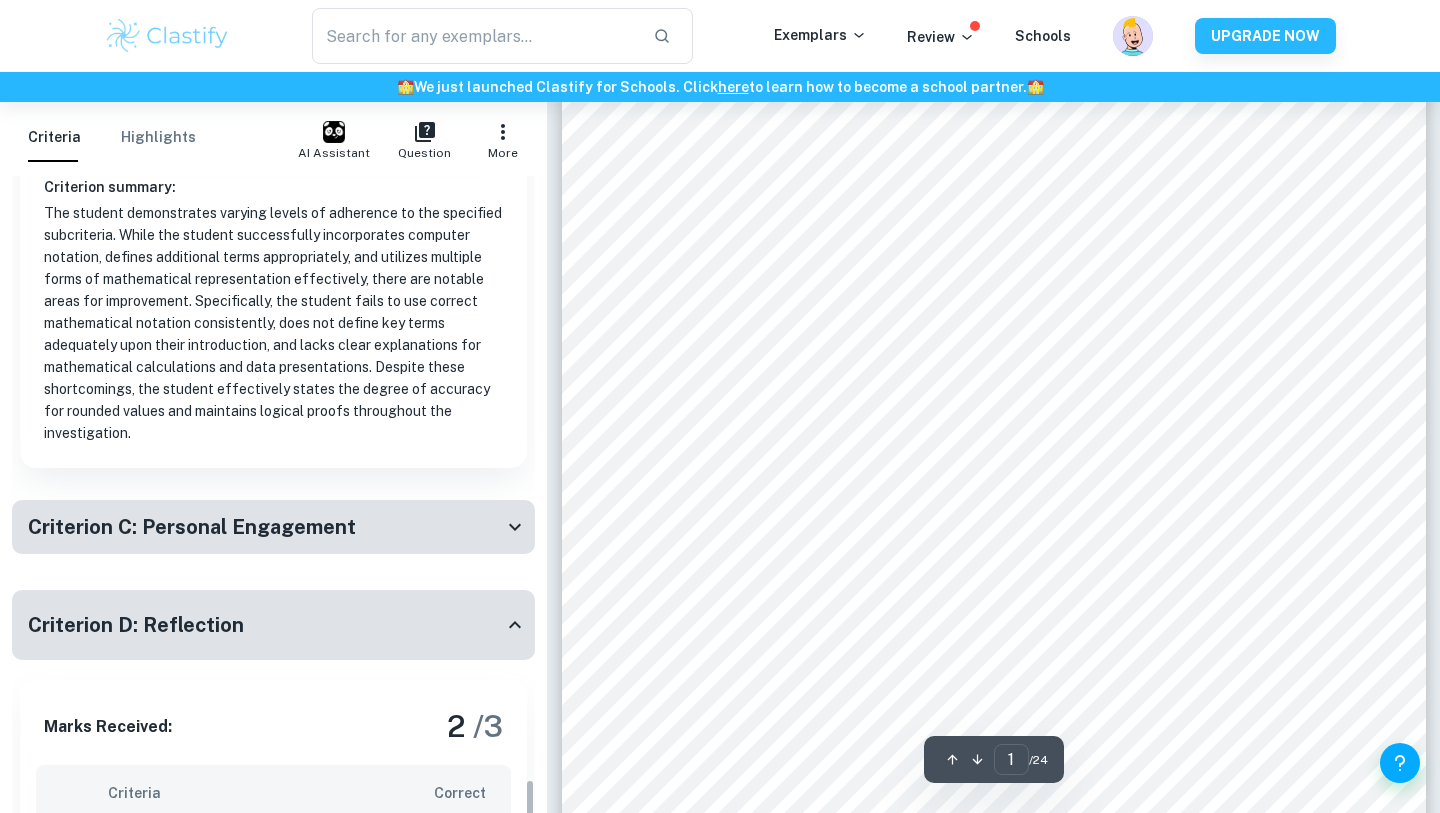 scroll, scrollTop: 9984, scrollLeft: 0, axis: vertical 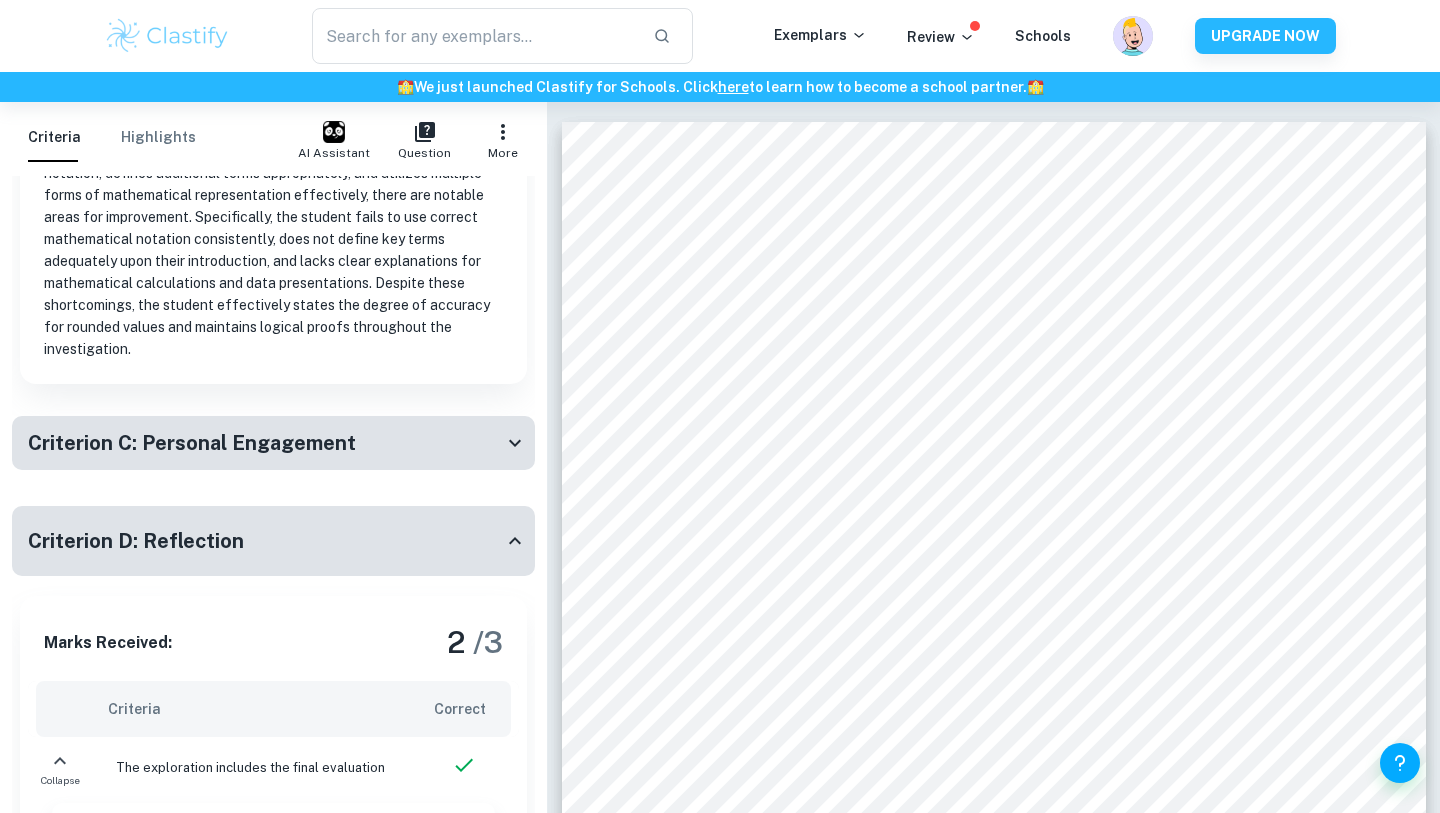 click on "Criterion C: Personal Engagement" at bounding box center [192, 443] 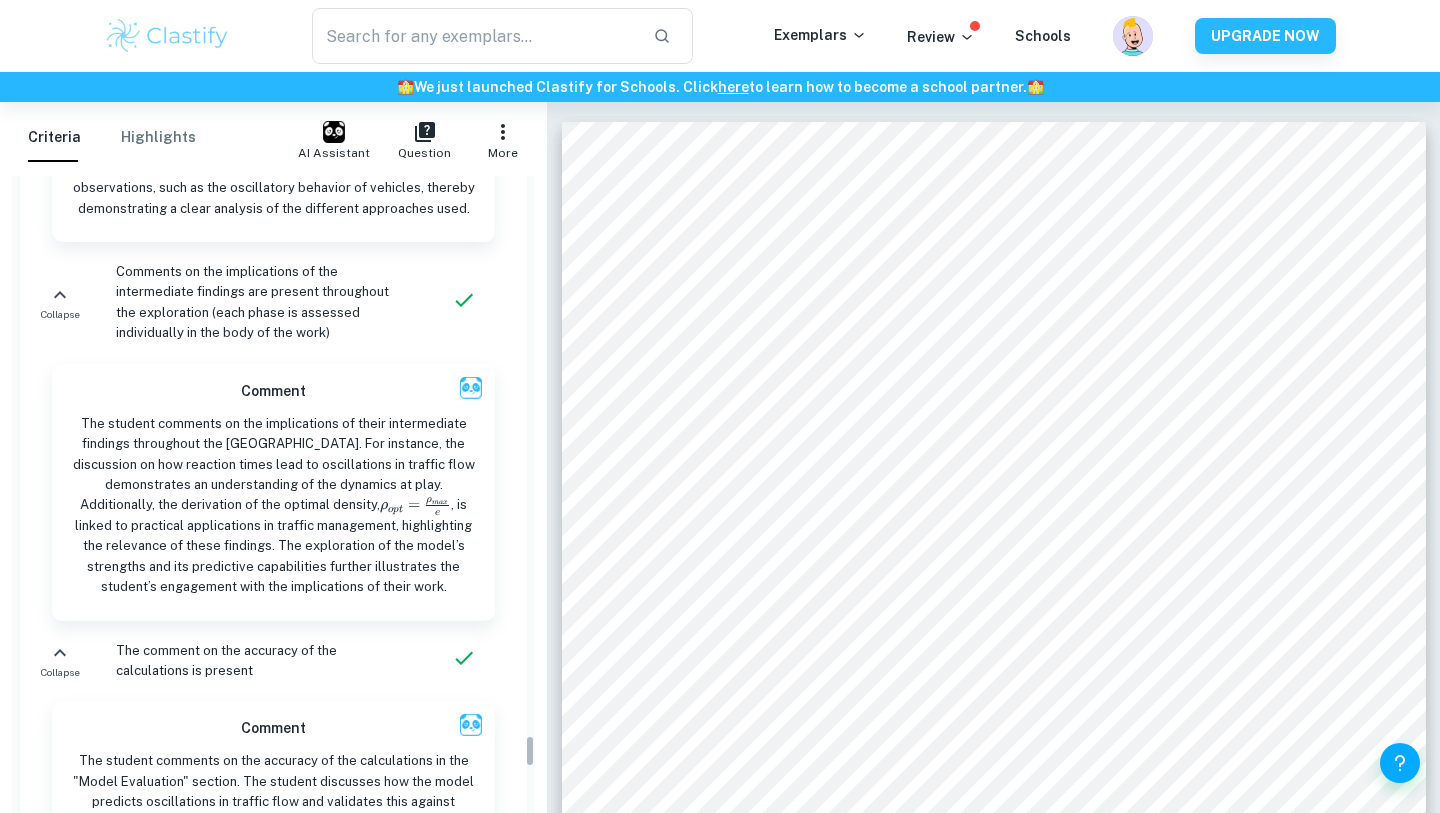 scroll, scrollTop: 11982, scrollLeft: 0, axis: vertical 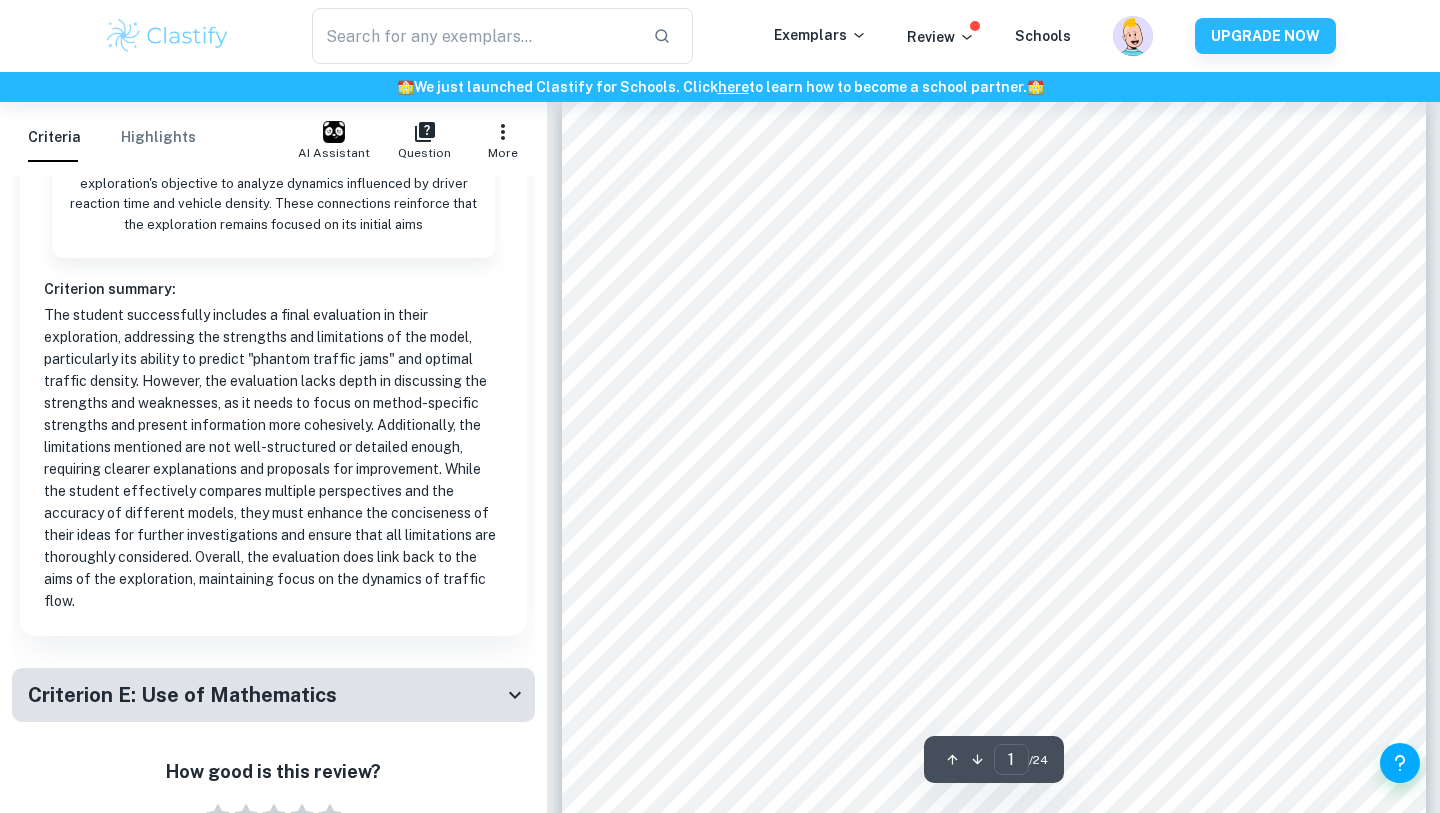 click on "Criterion E: Use of Mathematics" at bounding box center [182, 695] 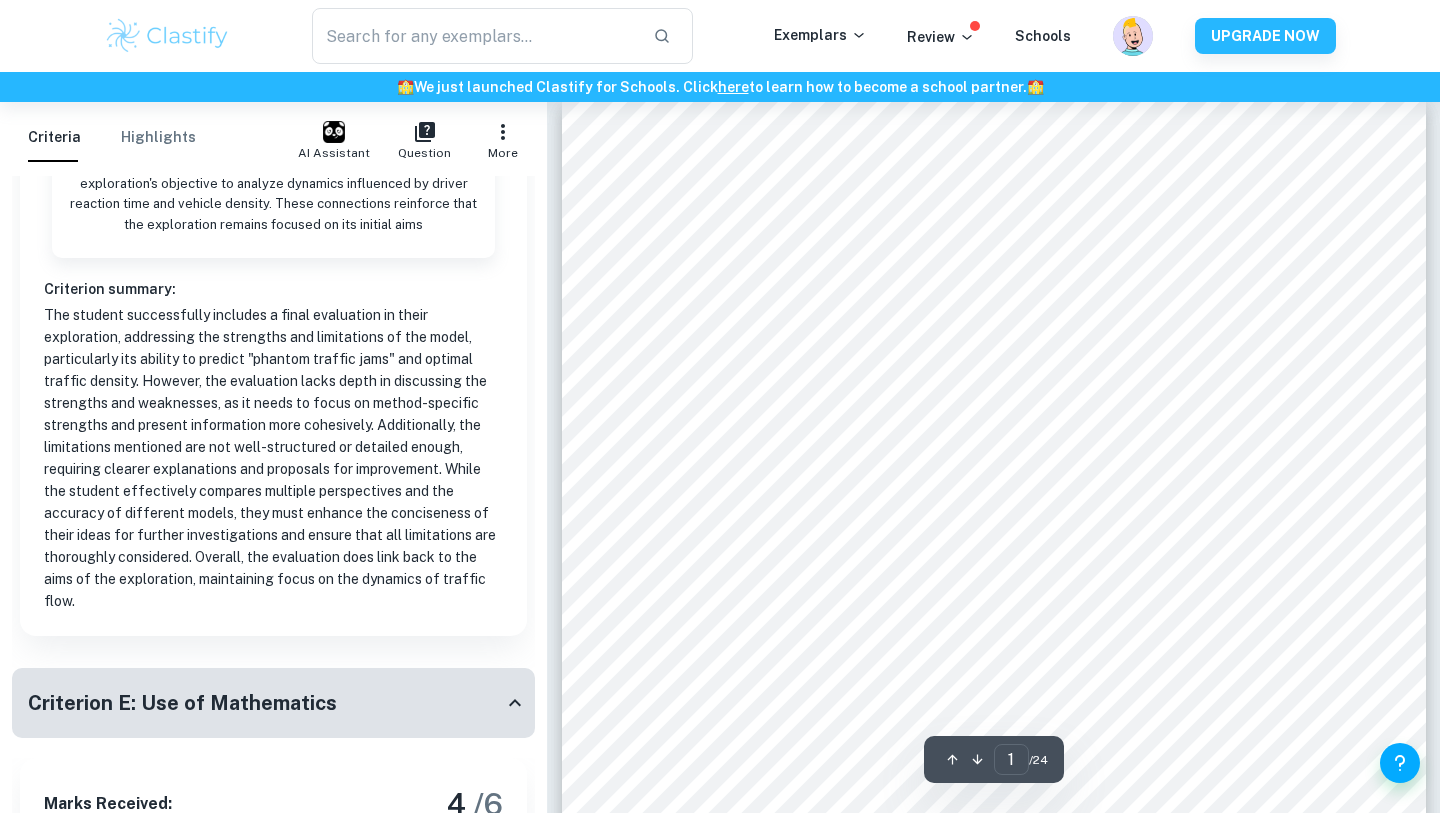 scroll, scrollTop: 14831, scrollLeft: 0, axis: vertical 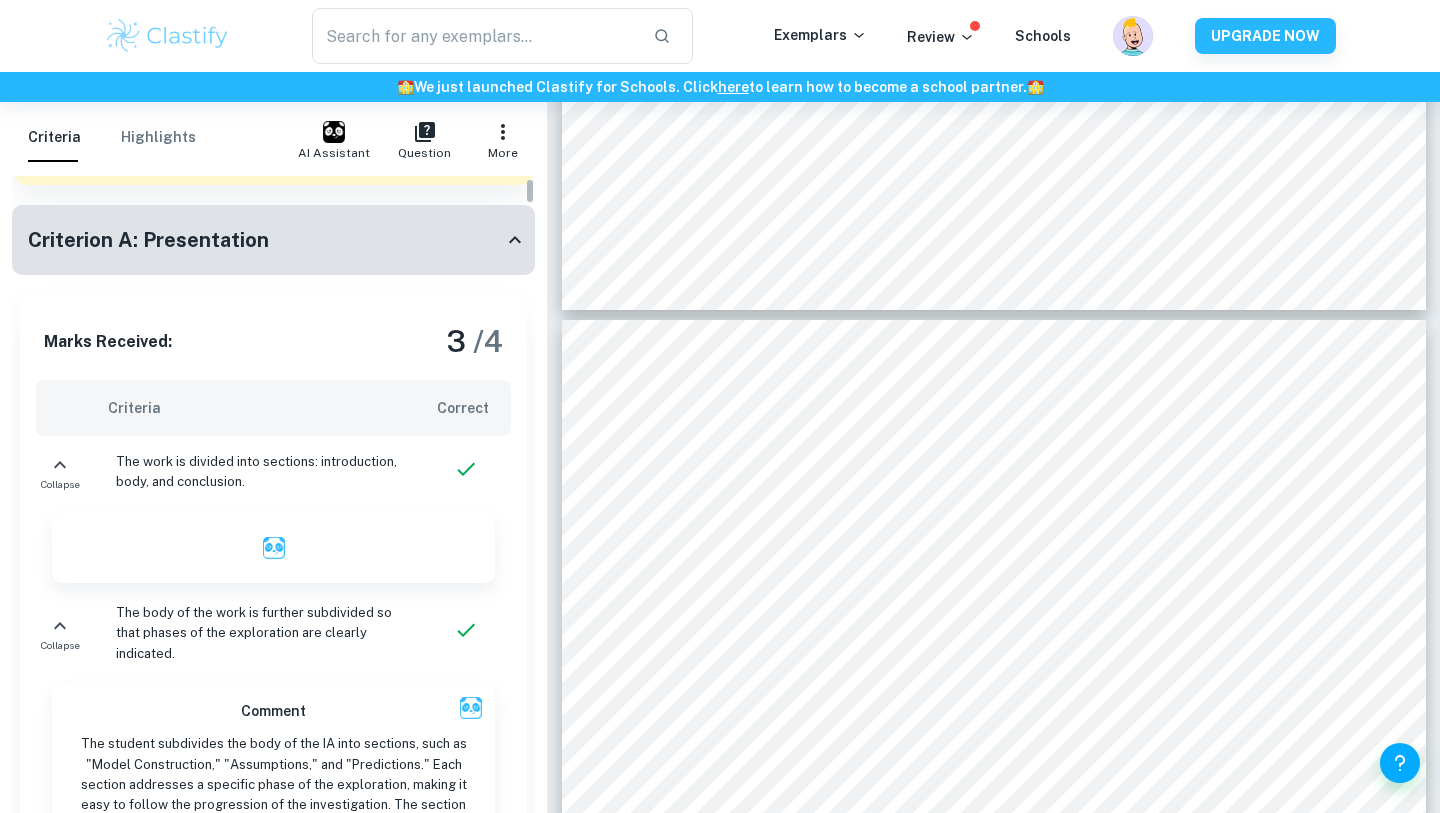 click on "Criterion A: Presentation" at bounding box center (273, 240) 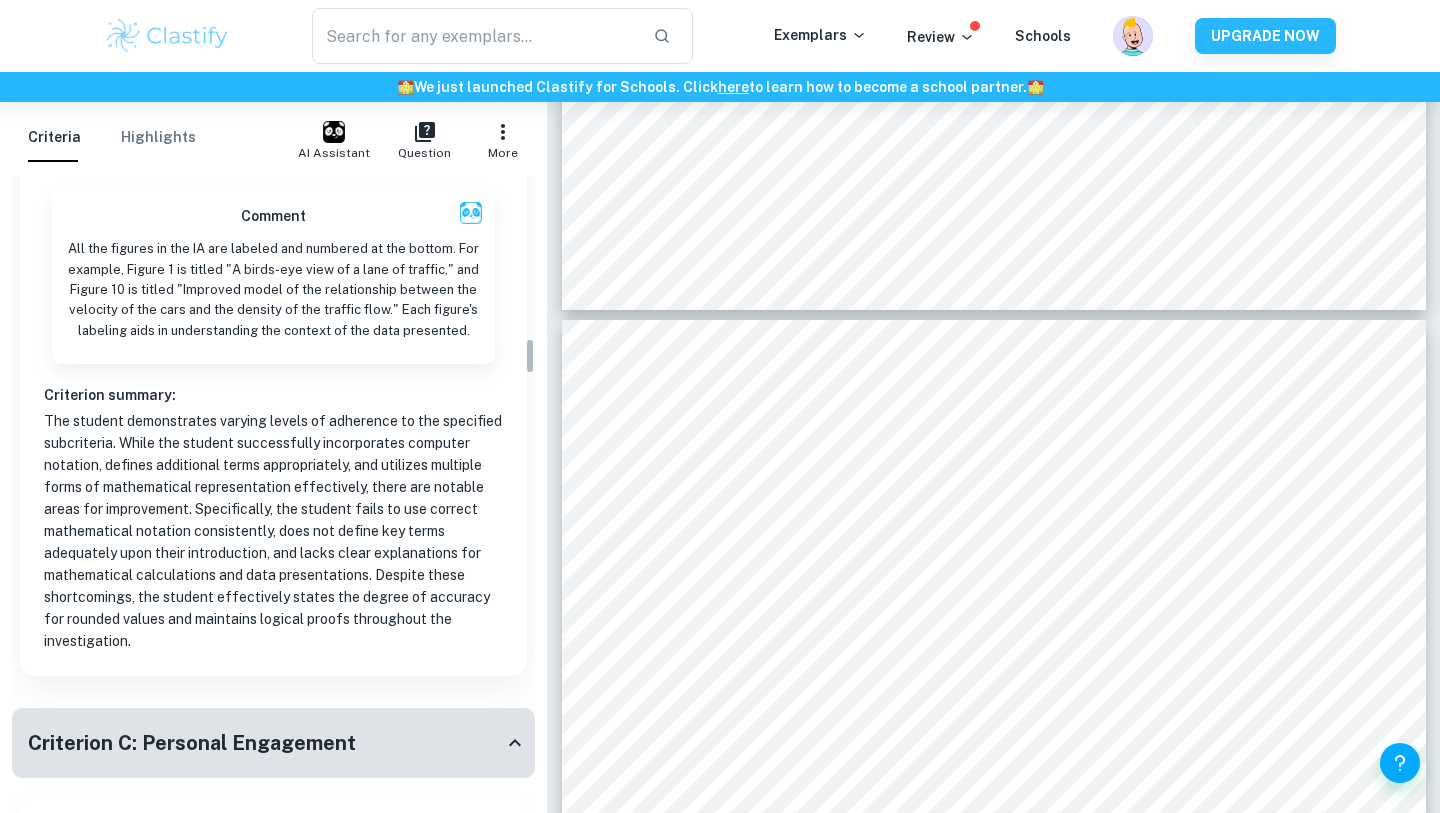 scroll, scrollTop: 2881, scrollLeft: 0, axis: vertical 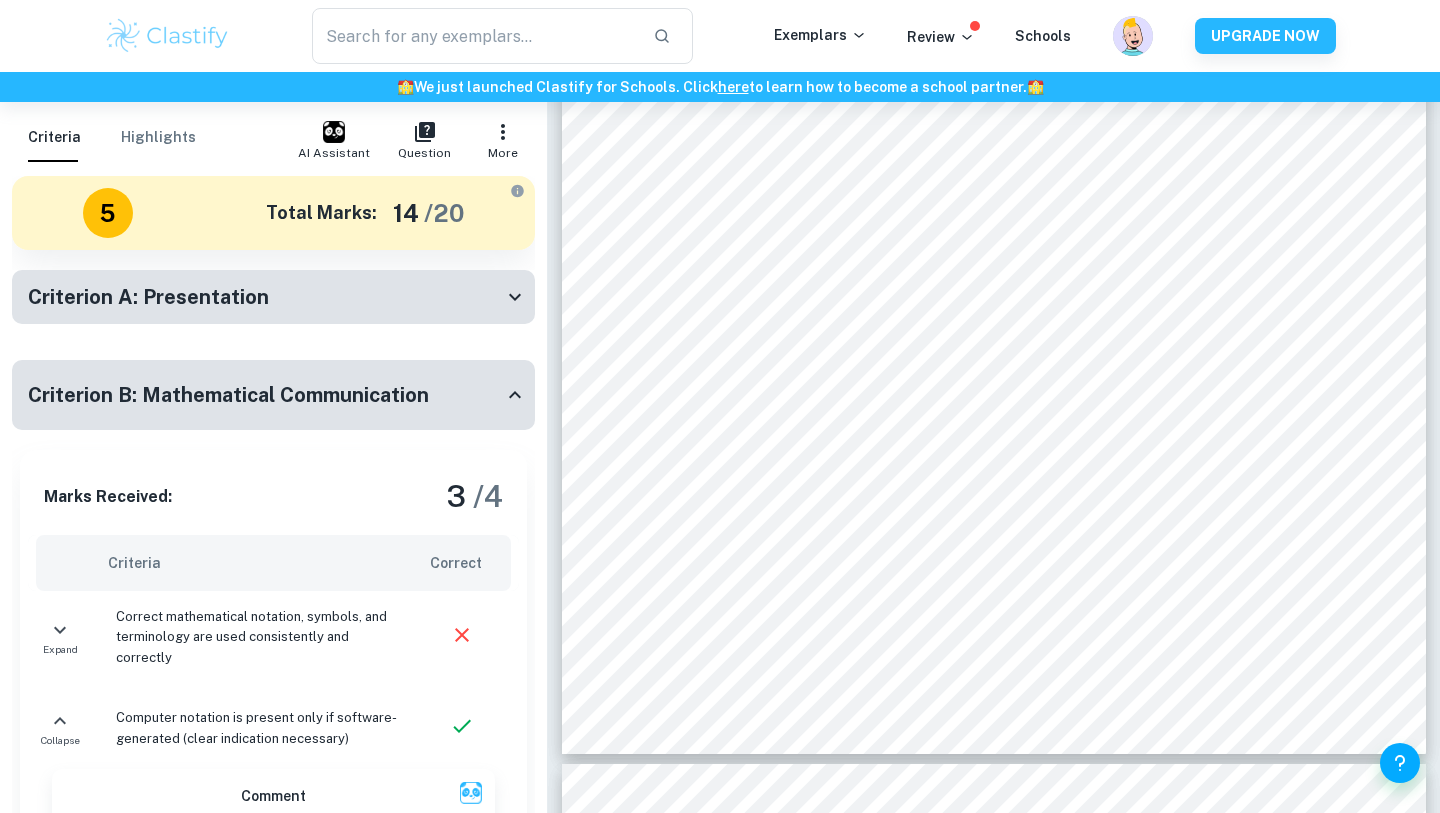 click on "Criterion B: Mathematical Communication" at bounding box center (228, 395) 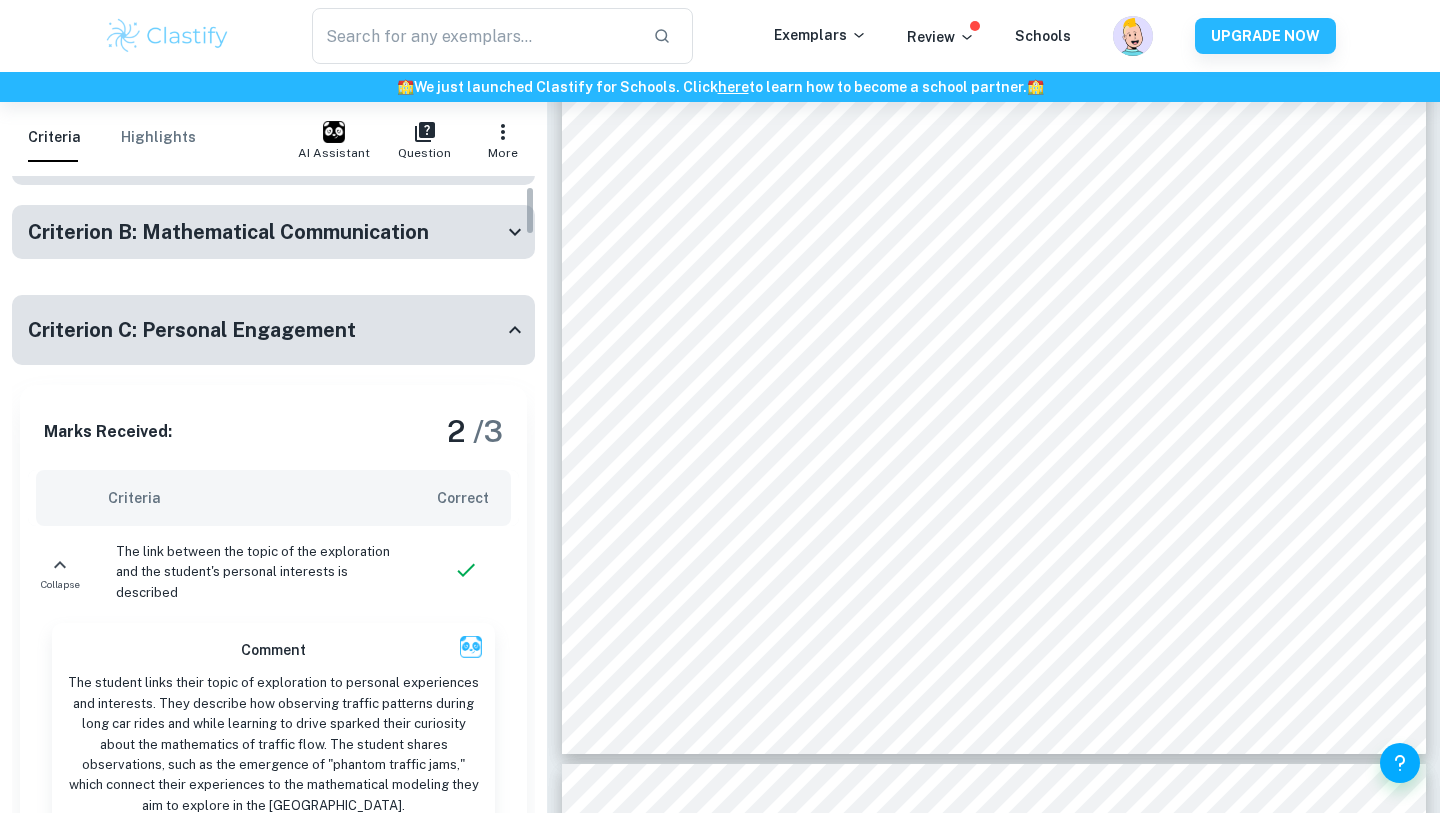 click on "Criterion C: Personal Engagement" at bounding box center (265, 330) 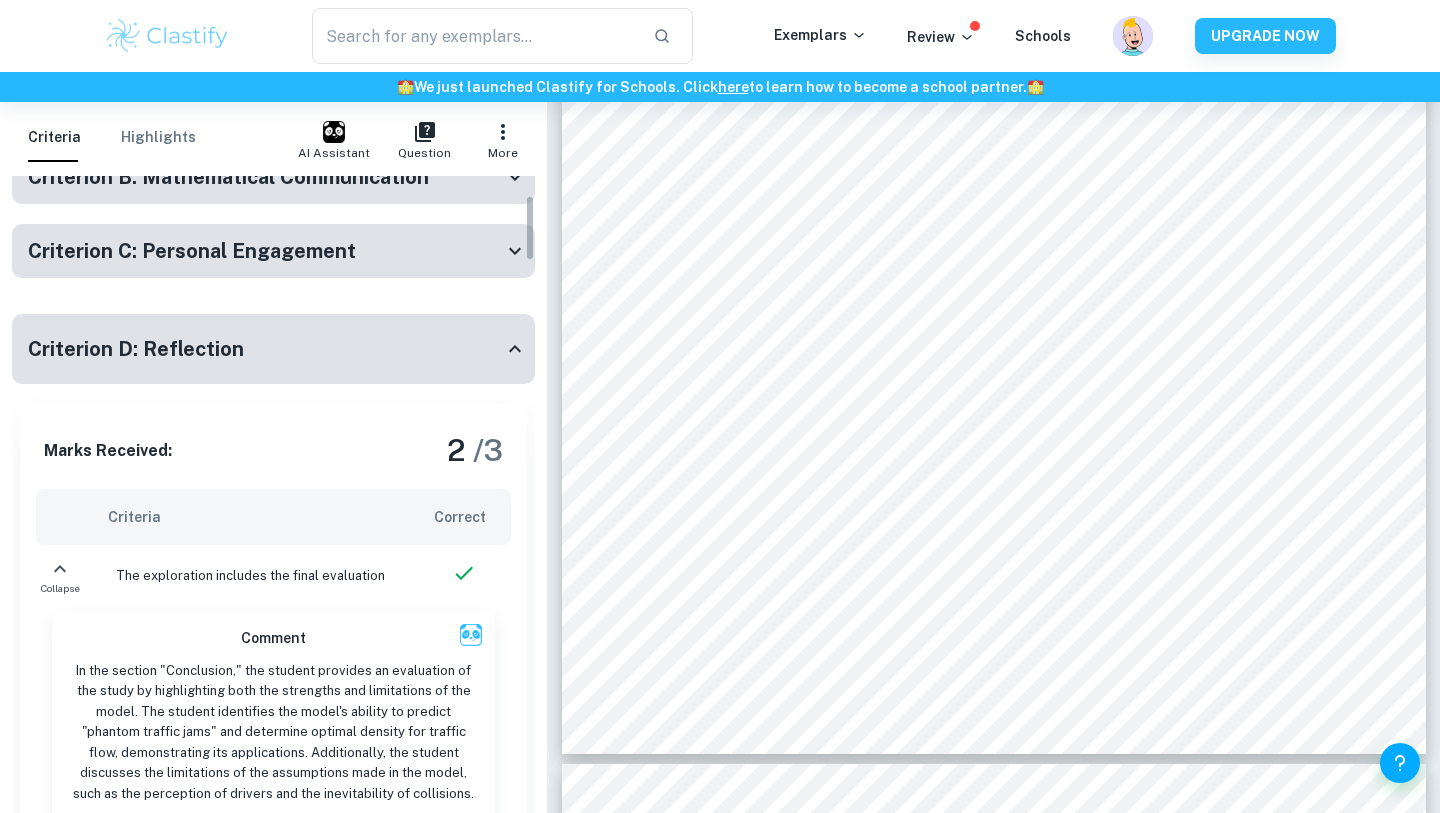 scroll, scrollTop: 198, scrollLeft: 0, axis: vertical 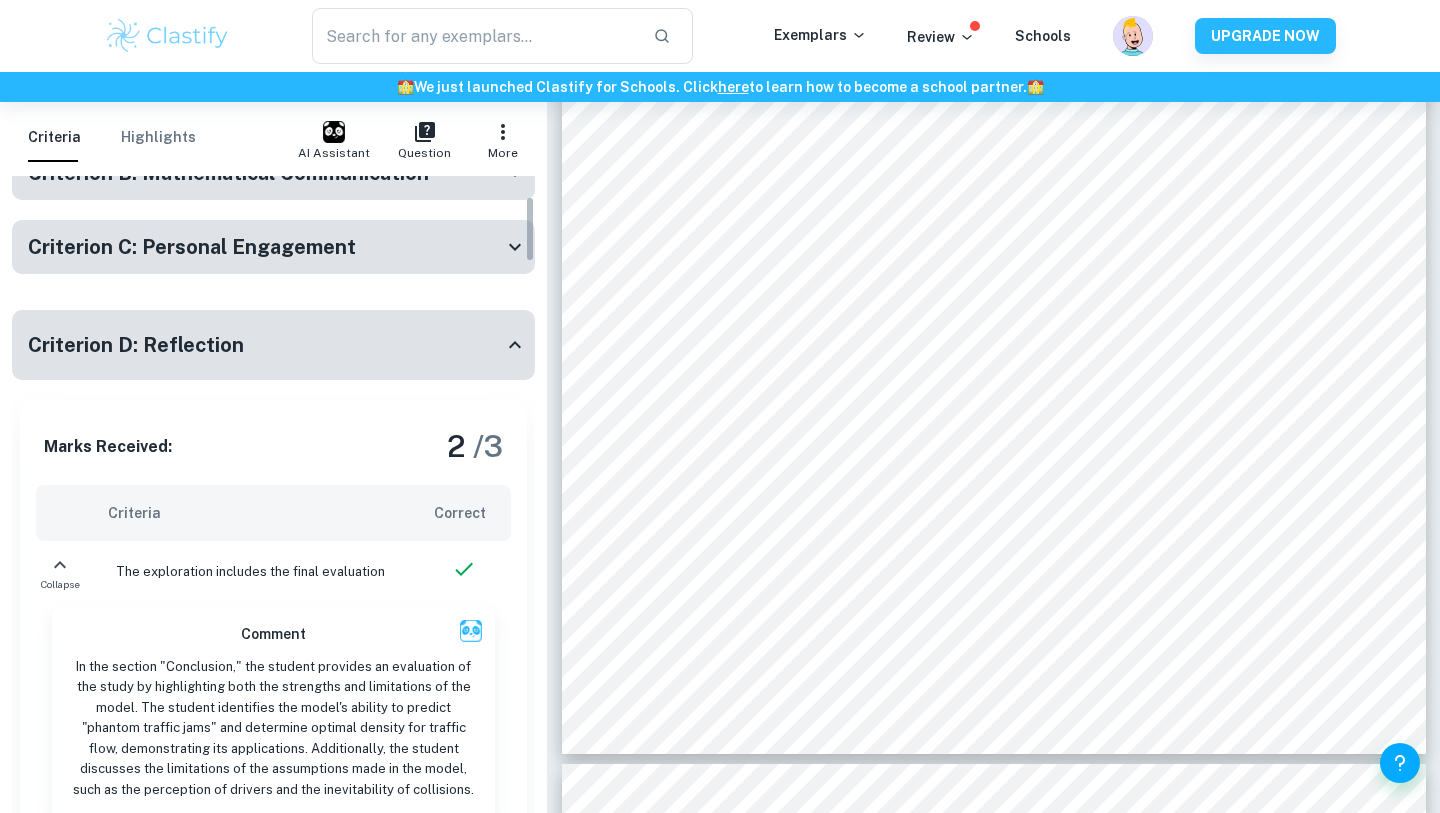 click on "Criterion D: Reflection" at bounding box center [273, 345] 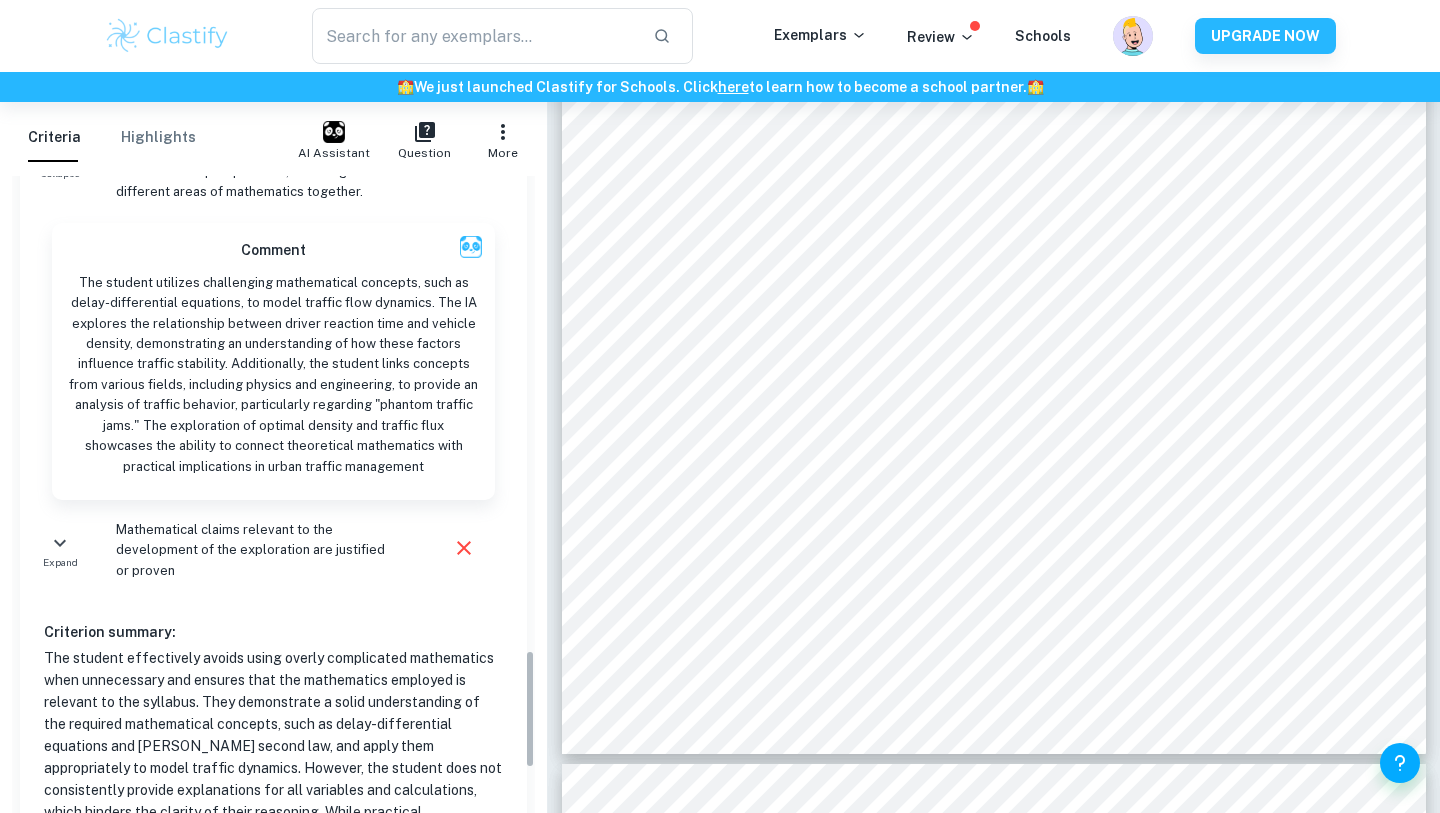 scroll, scrollTop: 2578, scrollLeft: 0, axis: vertical 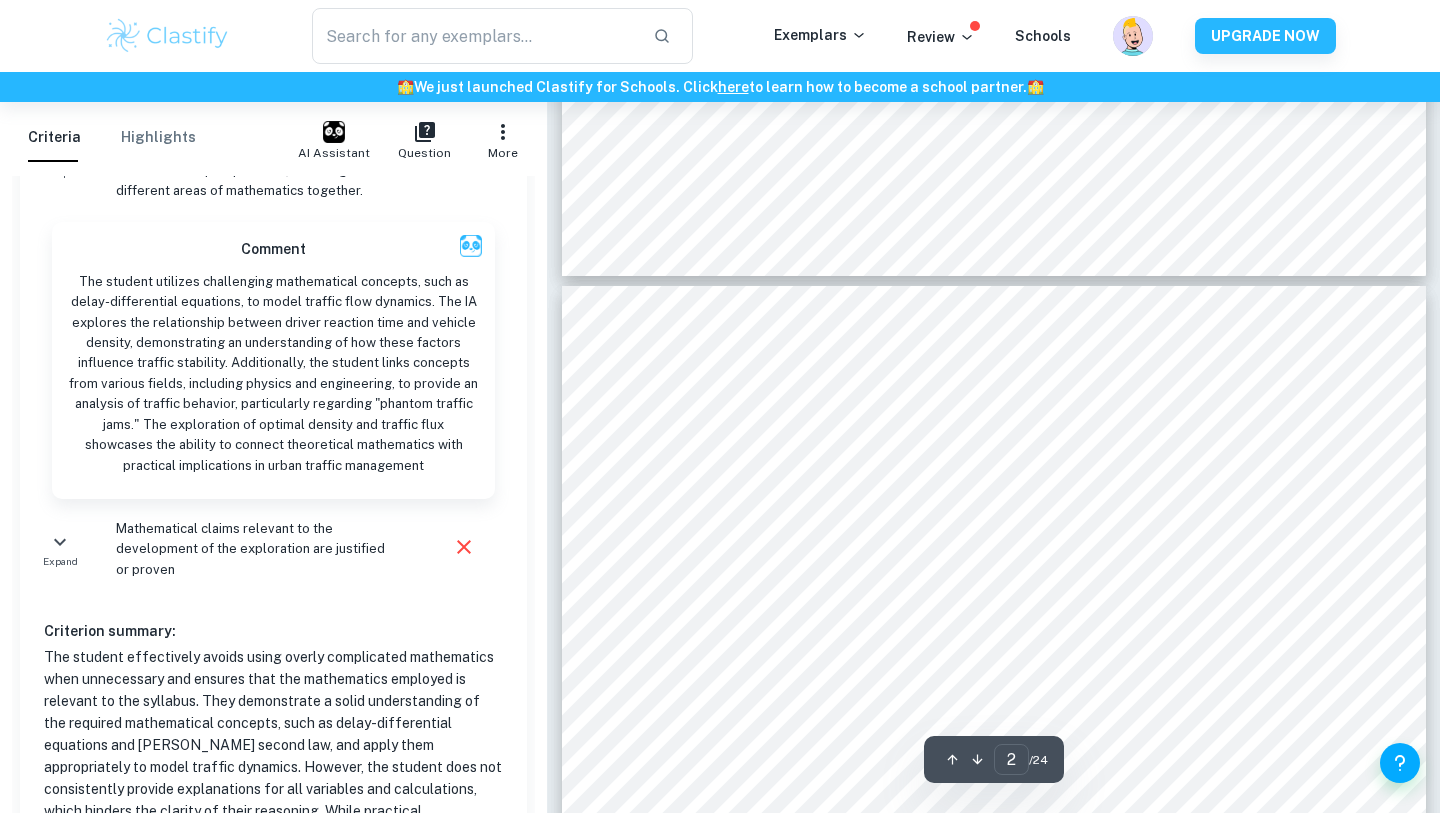 click on "Modelling Traffic Flows 1   Introduction Traffic congestion is a phenomenon that most people experience daily, yet its underlying causes are not always visible. Traffic jams can form seemingly out of nowhere, without any accident or obstacle. These so-called “phantom traffic jams” ([PERSON_NAME] & [PERSON_NAME], 2021) often emerge due to small fluctuations in driving behavior that ripple backward through a line of vehicles. Even minor delays in how drivers respond to the movements of the car ahead can lead to sudden halts and waves of congestion.   These types of stop-and-go patterns highlight how traffic flow is not just a function of present conditions, but is heavily influenced by past events, particularly the reaction time of drivers. This realisation led me to explore the mathematics behind traffic systems.   I became interested in how delays in driver response, such as braking or accelerating, can be responsible for complex traffic behavior. car in front   as it was a few seconds ago become especially useful." at bounding box center [994, 845] 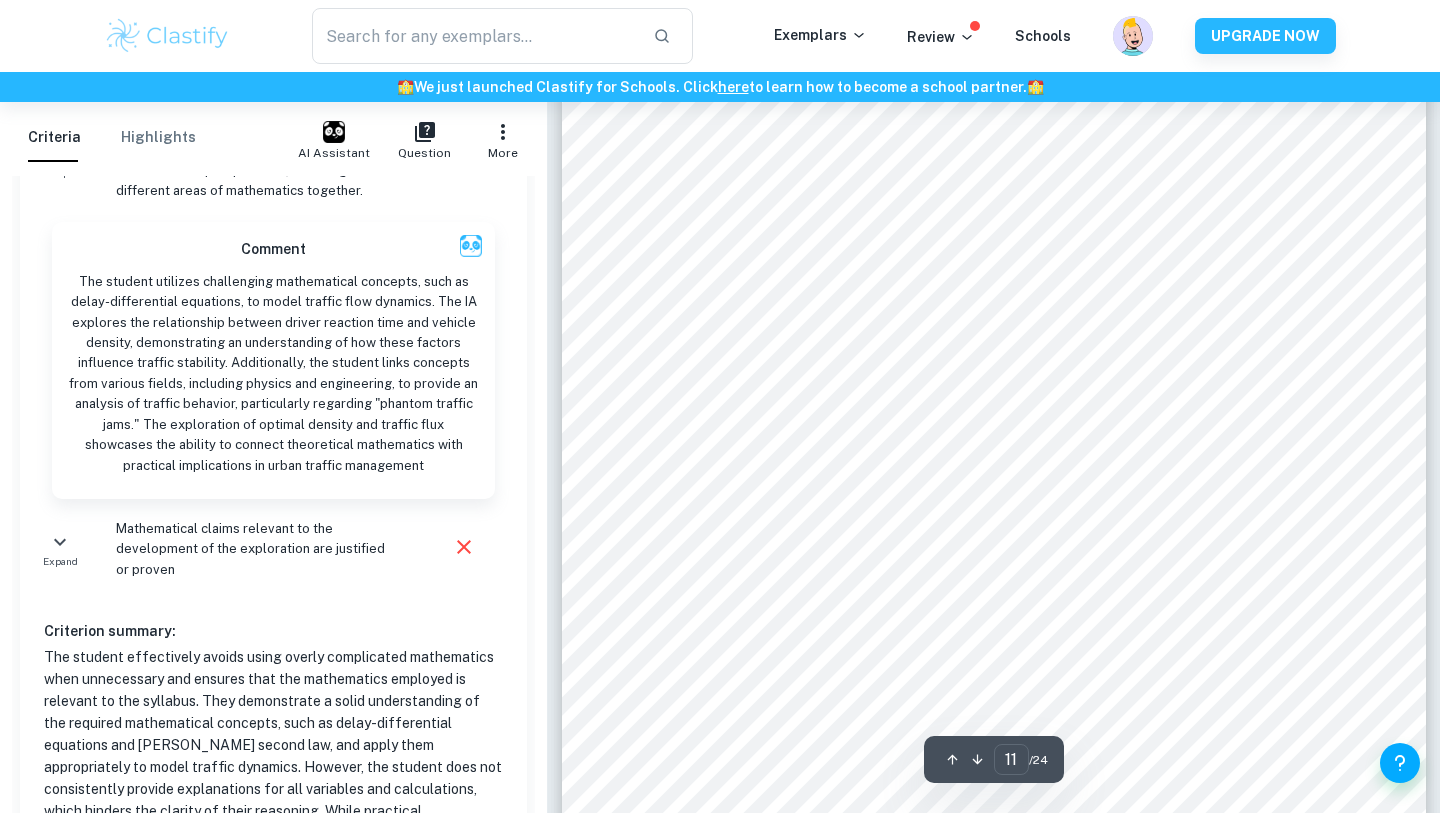 scroll, scrollTop: 11637, scrollLeft: 0, axis: vertical 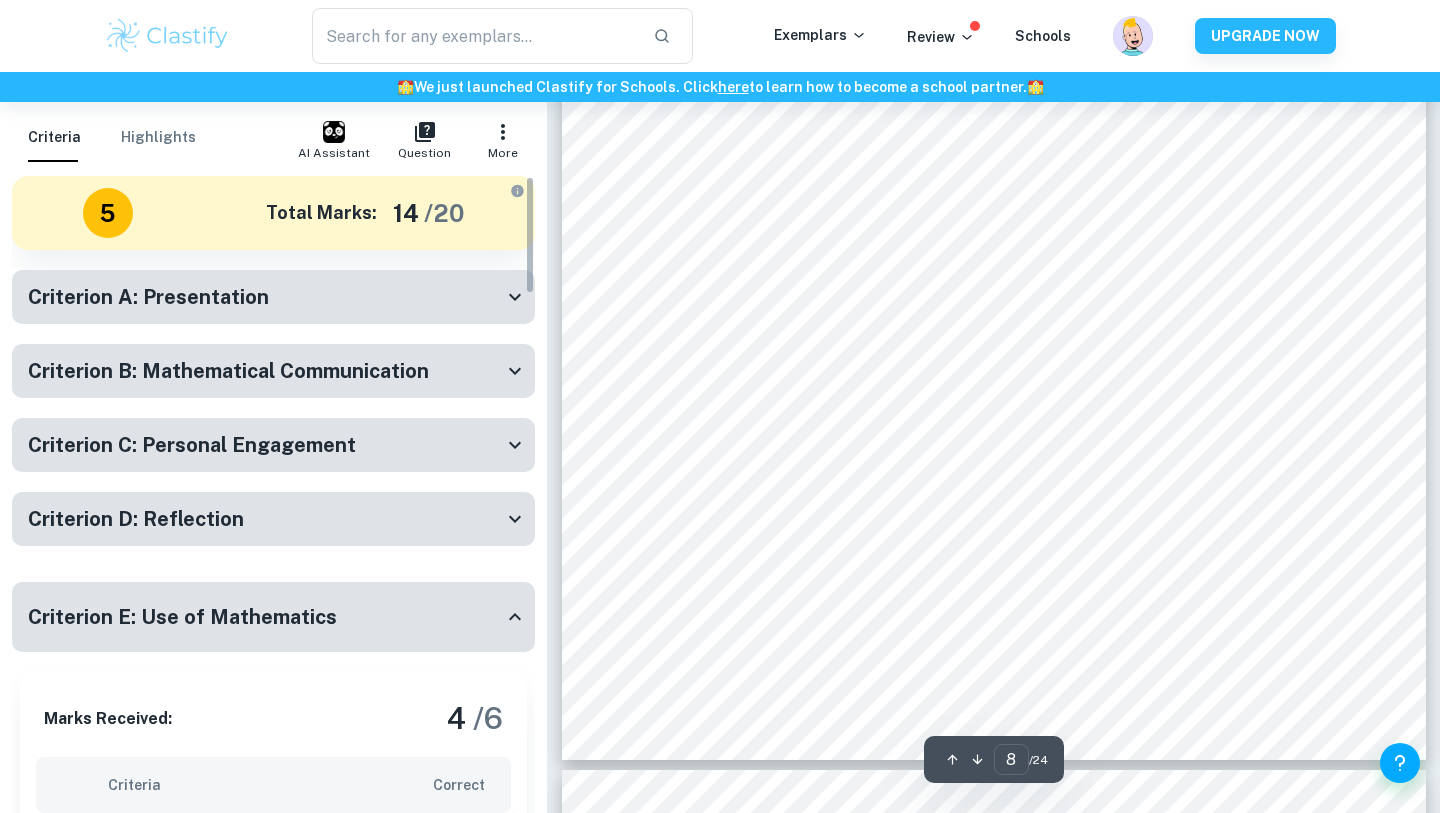 type on "7" 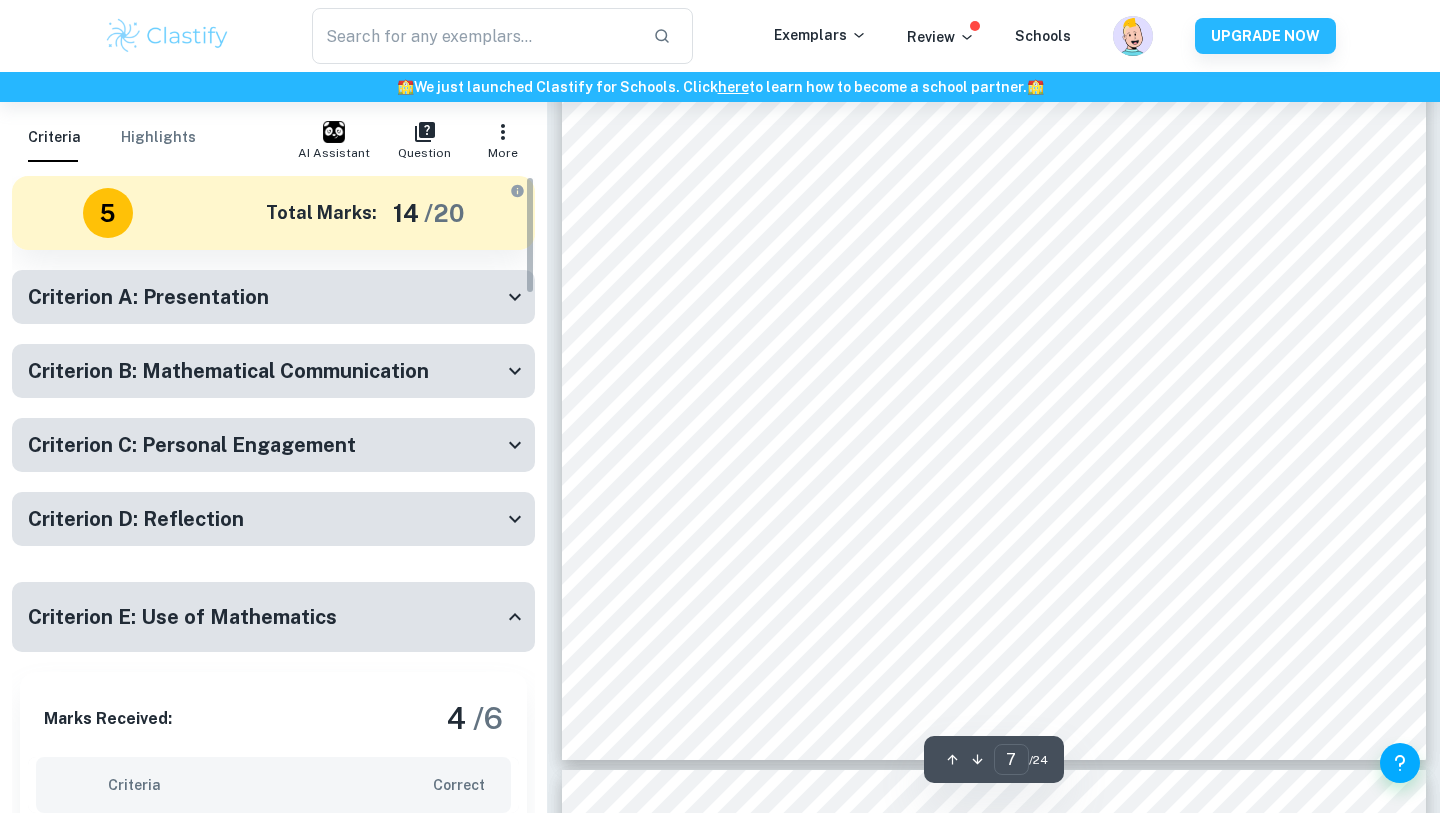 scroll, scrollTop: 6645, scrollLeft: 0, axis: vertical 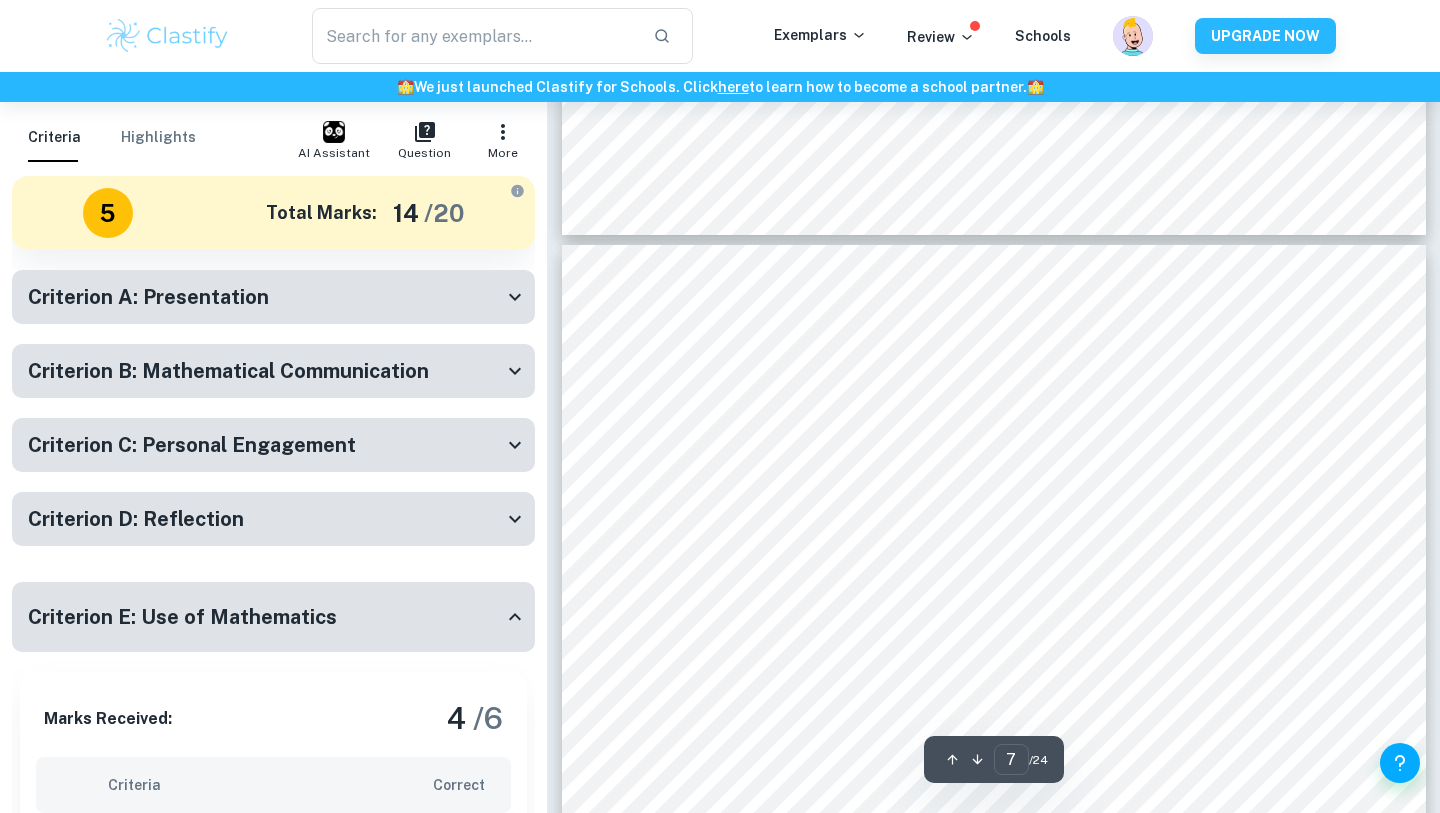 click on "Criterion A: Presentation" at bounding box center [273, 297] 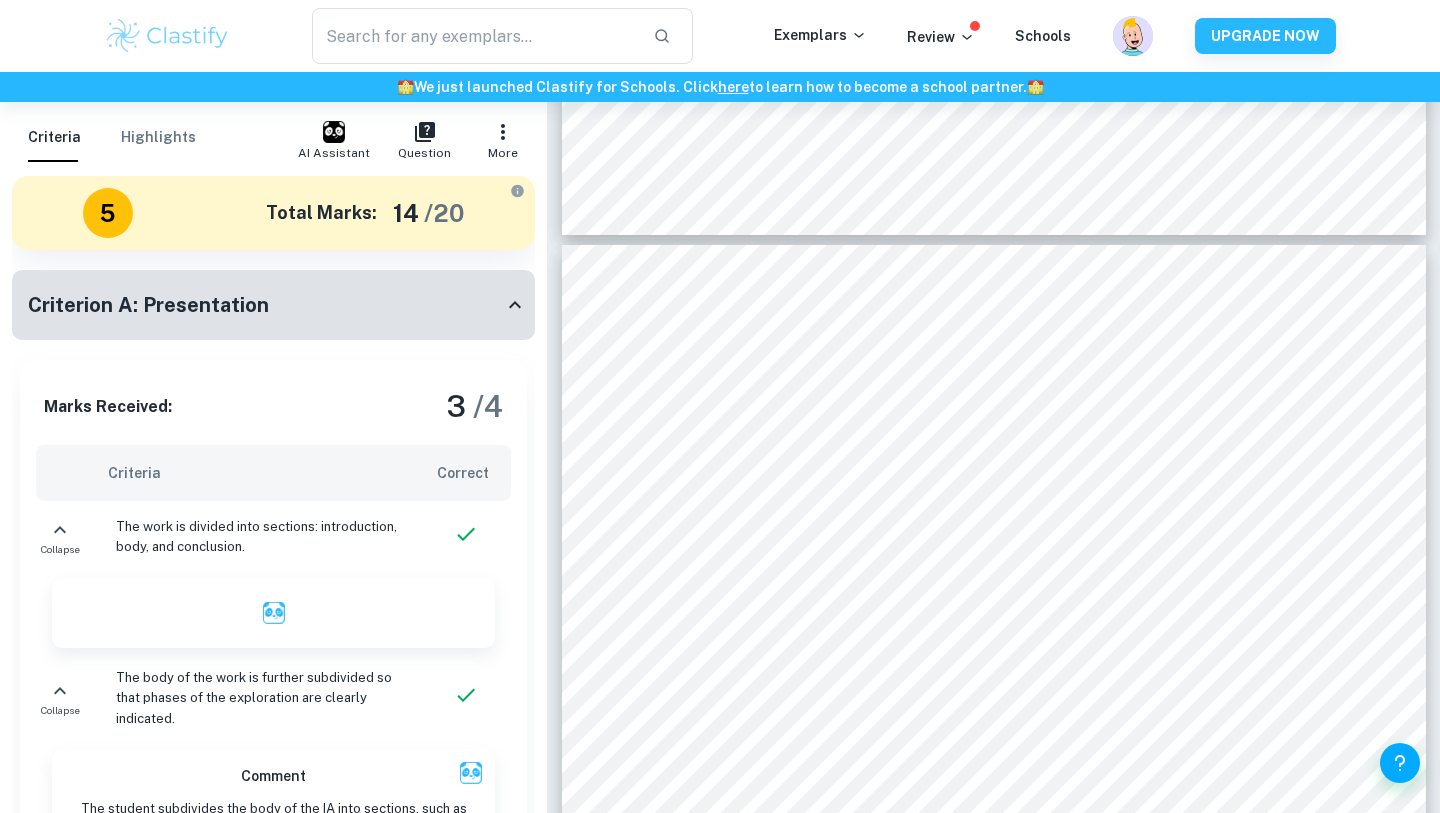 click on "Criterion A: Presentation" at bounding box center [265, 305] 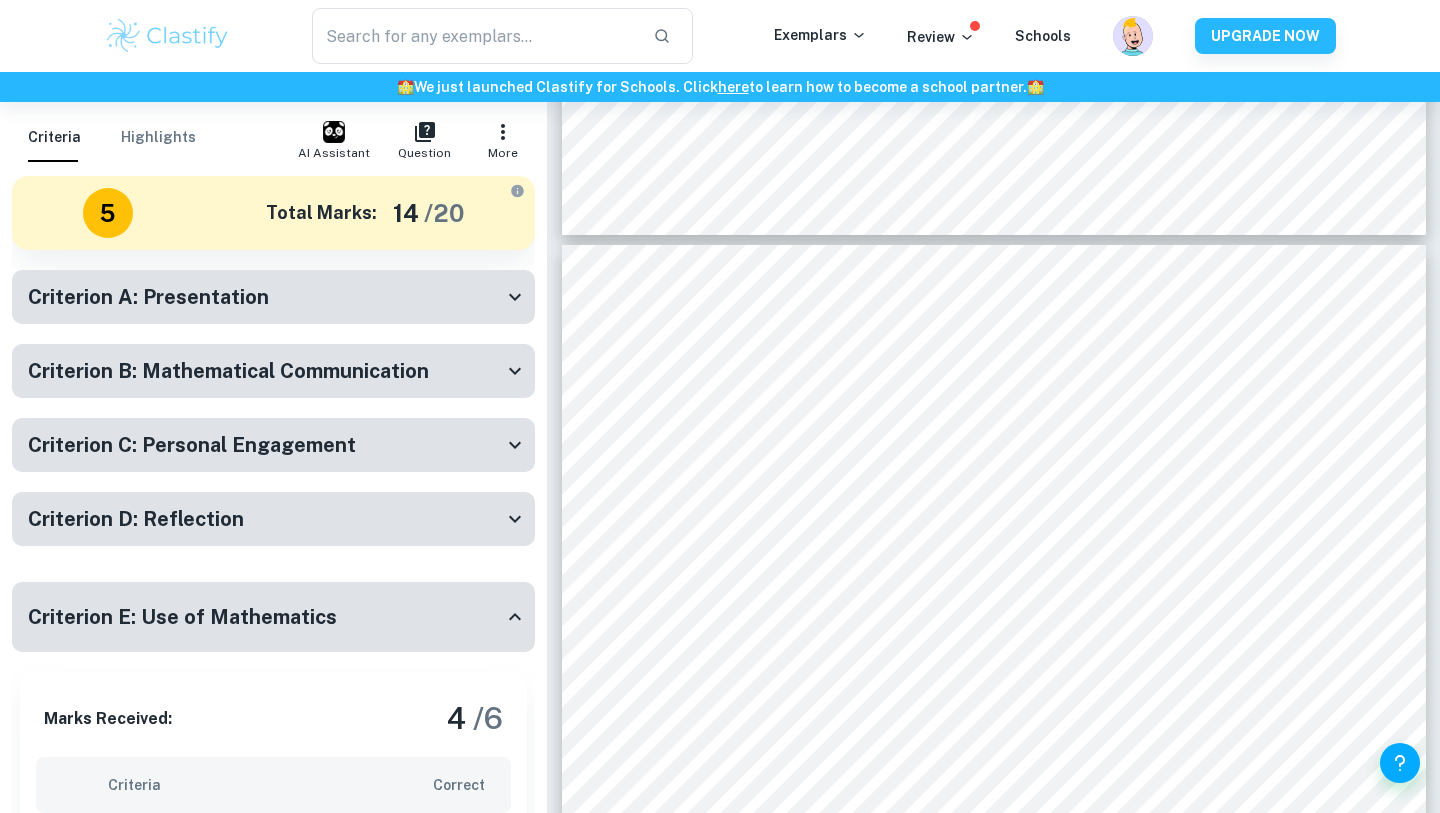 click on "Criterion B: Mathematical Communication" at bounding box center [273, 371] 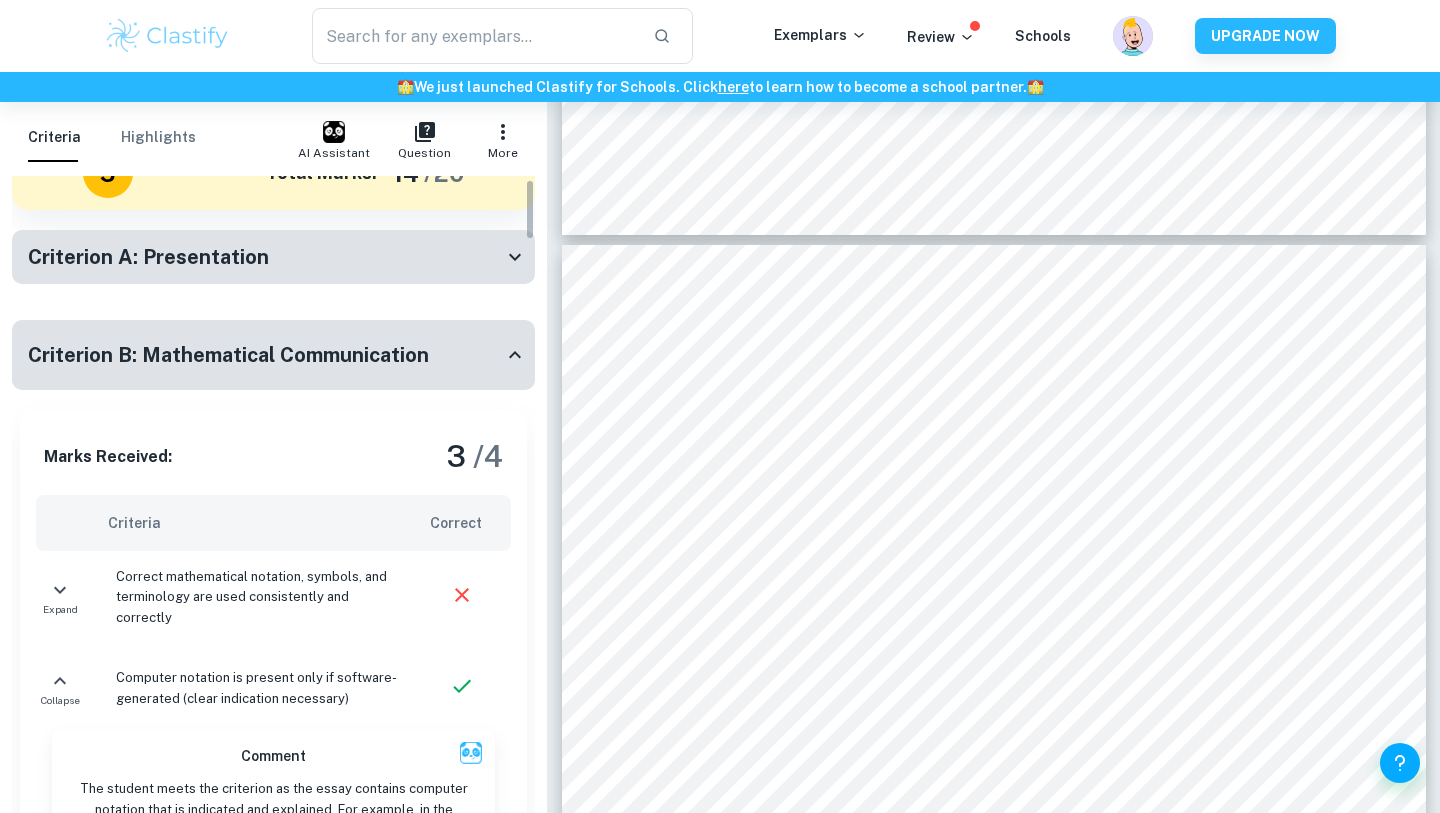 click on "Criterion B: Mathematical Communication" at bounding box center (228, 355) 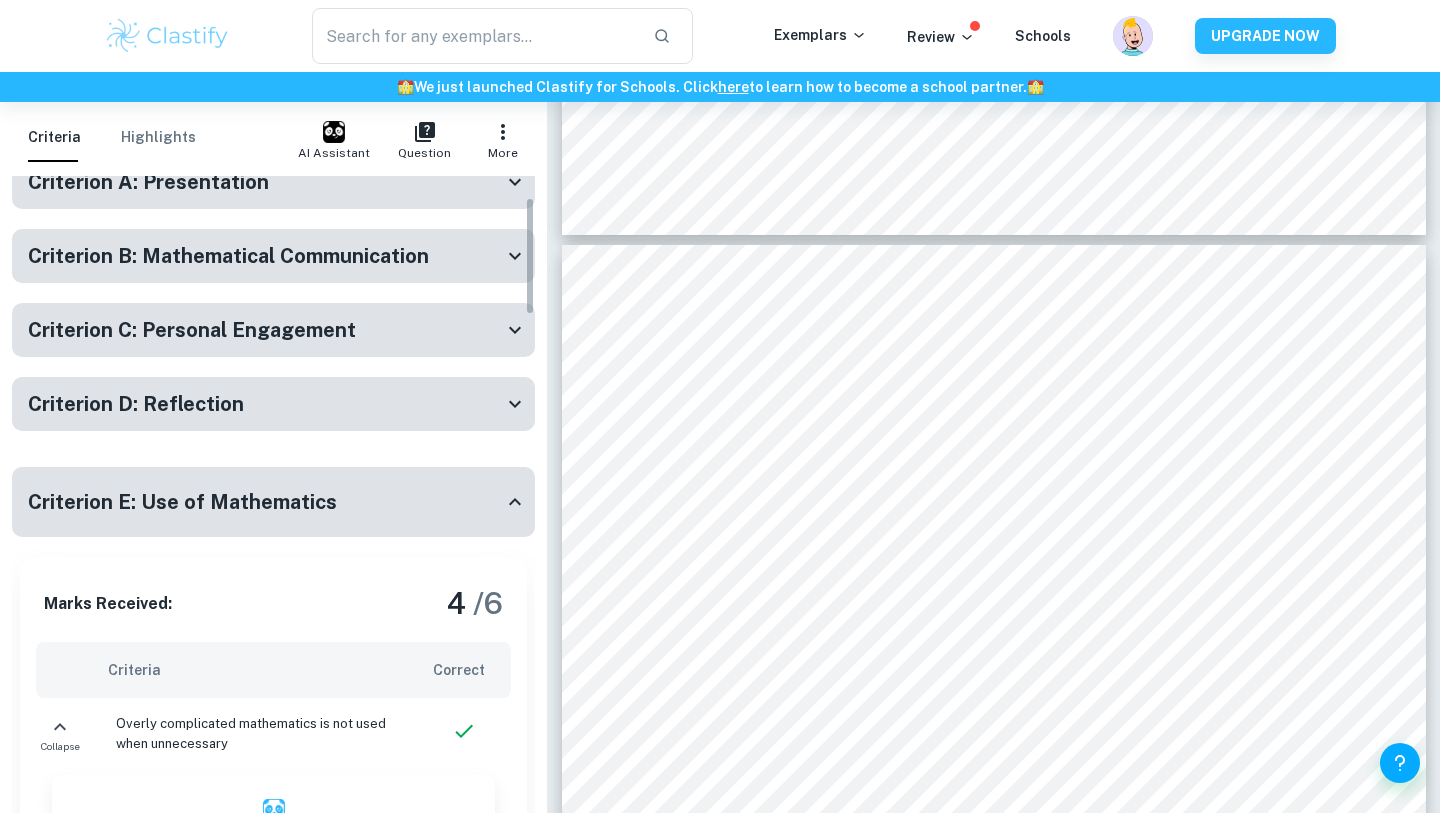 scroll, scrollTop: 119, scrollLeft: 0, axis: vertical 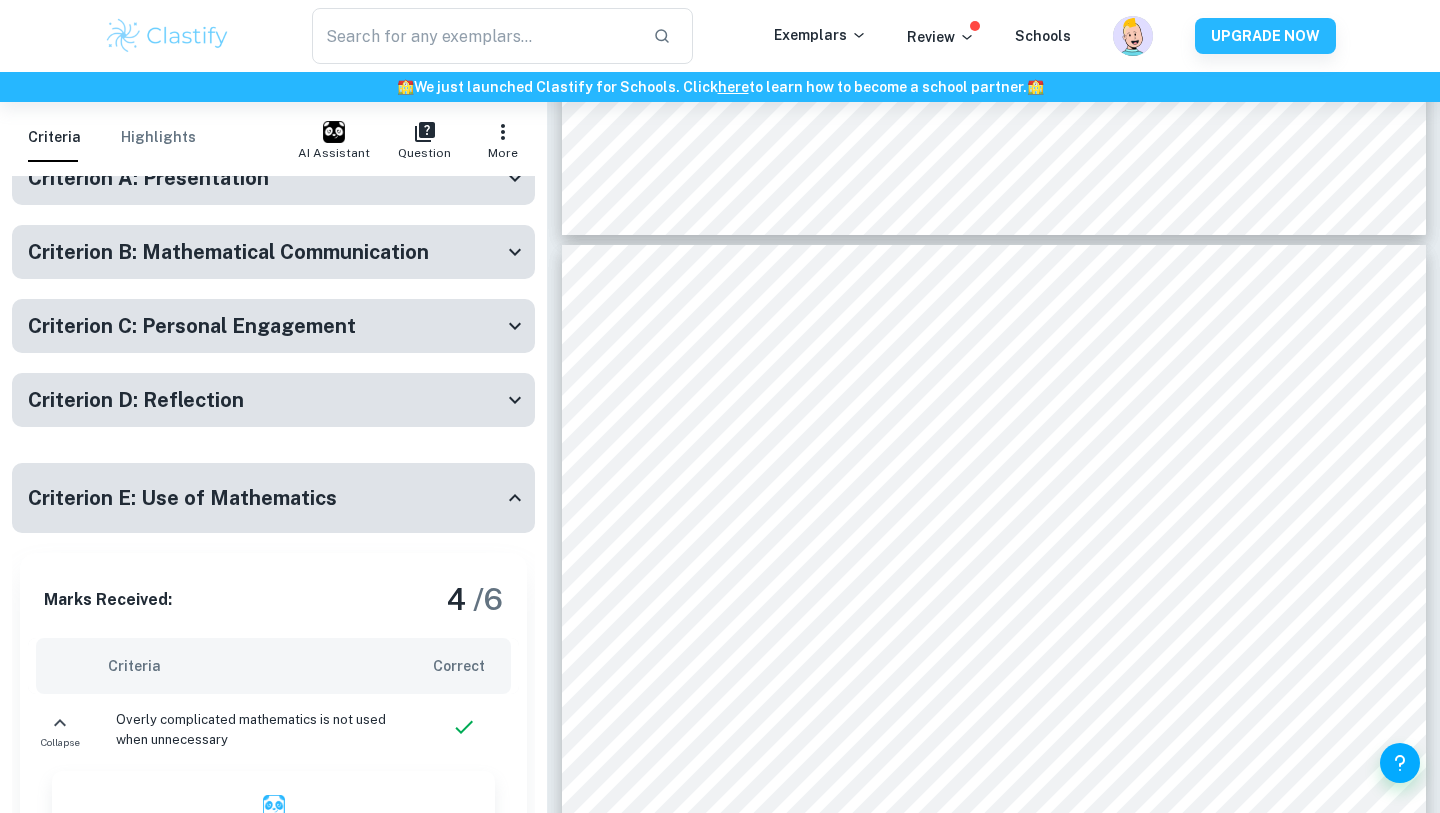 click on "Criterion C: Personal Engagement" at bounding box center (265, 326) 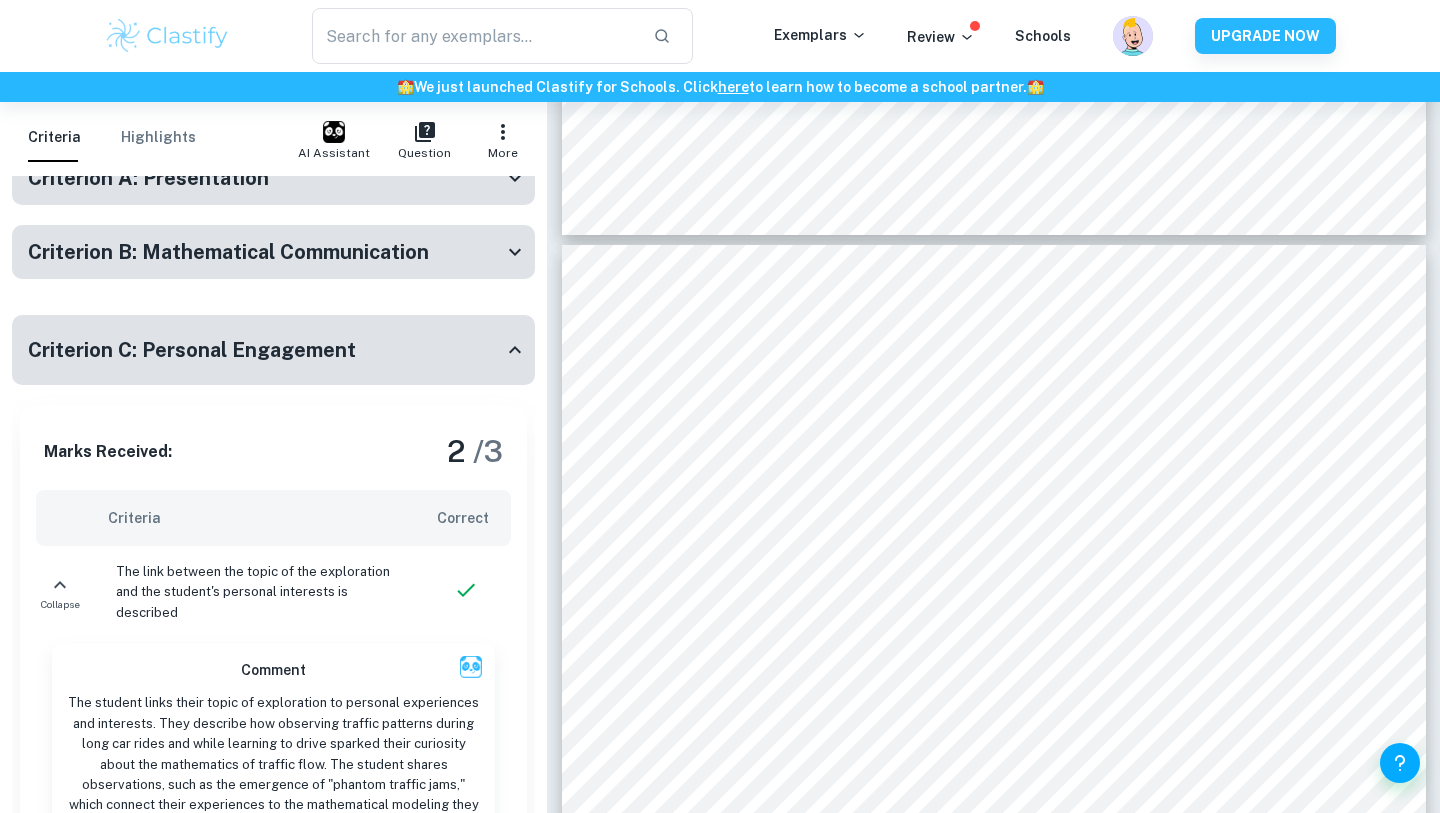 click on "Criterion C: Personal Engagement" at bounding box center (273, 350) 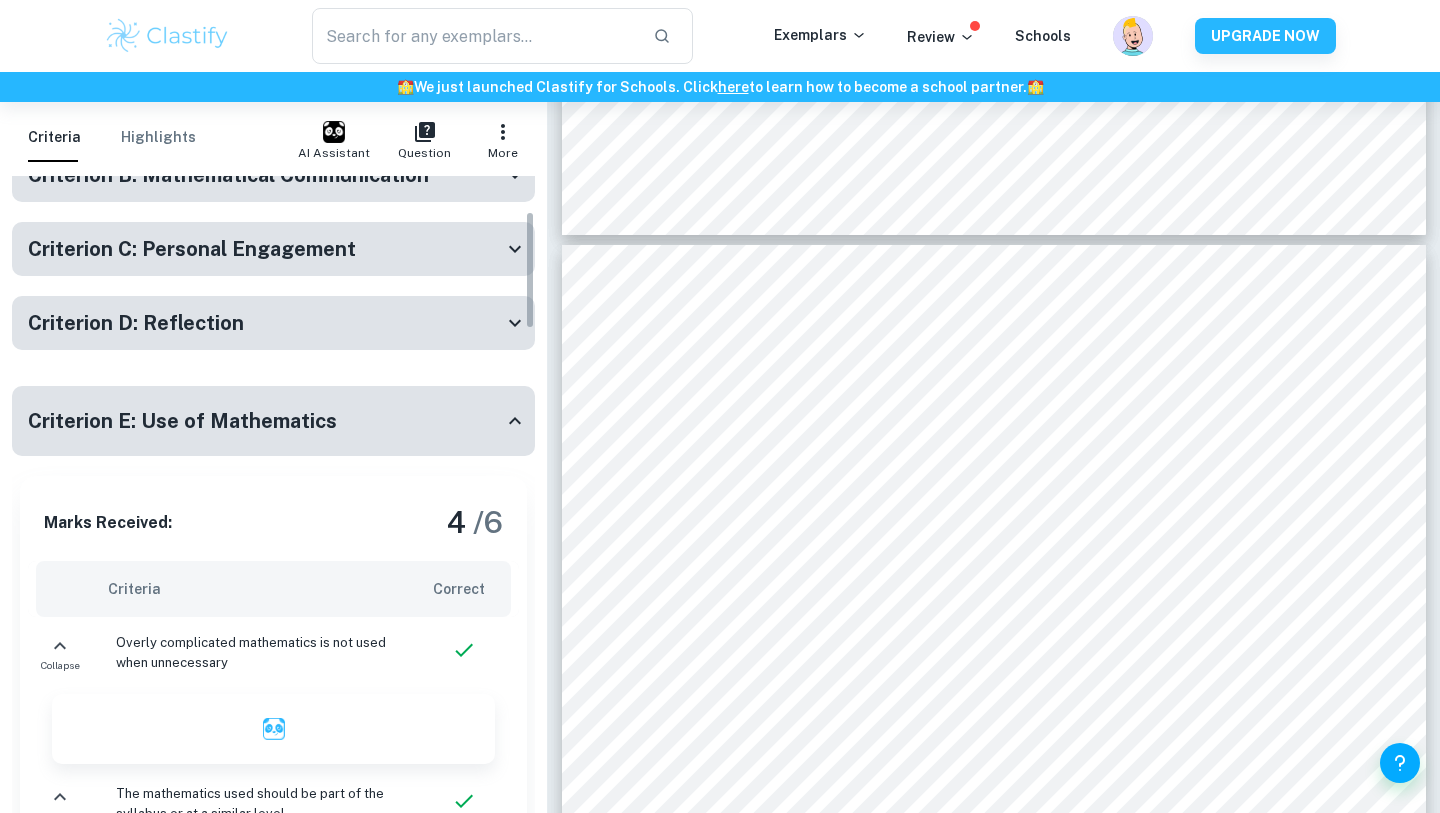 scroll, scrollTop: 200, scrollLeft: 0, axis: vertical 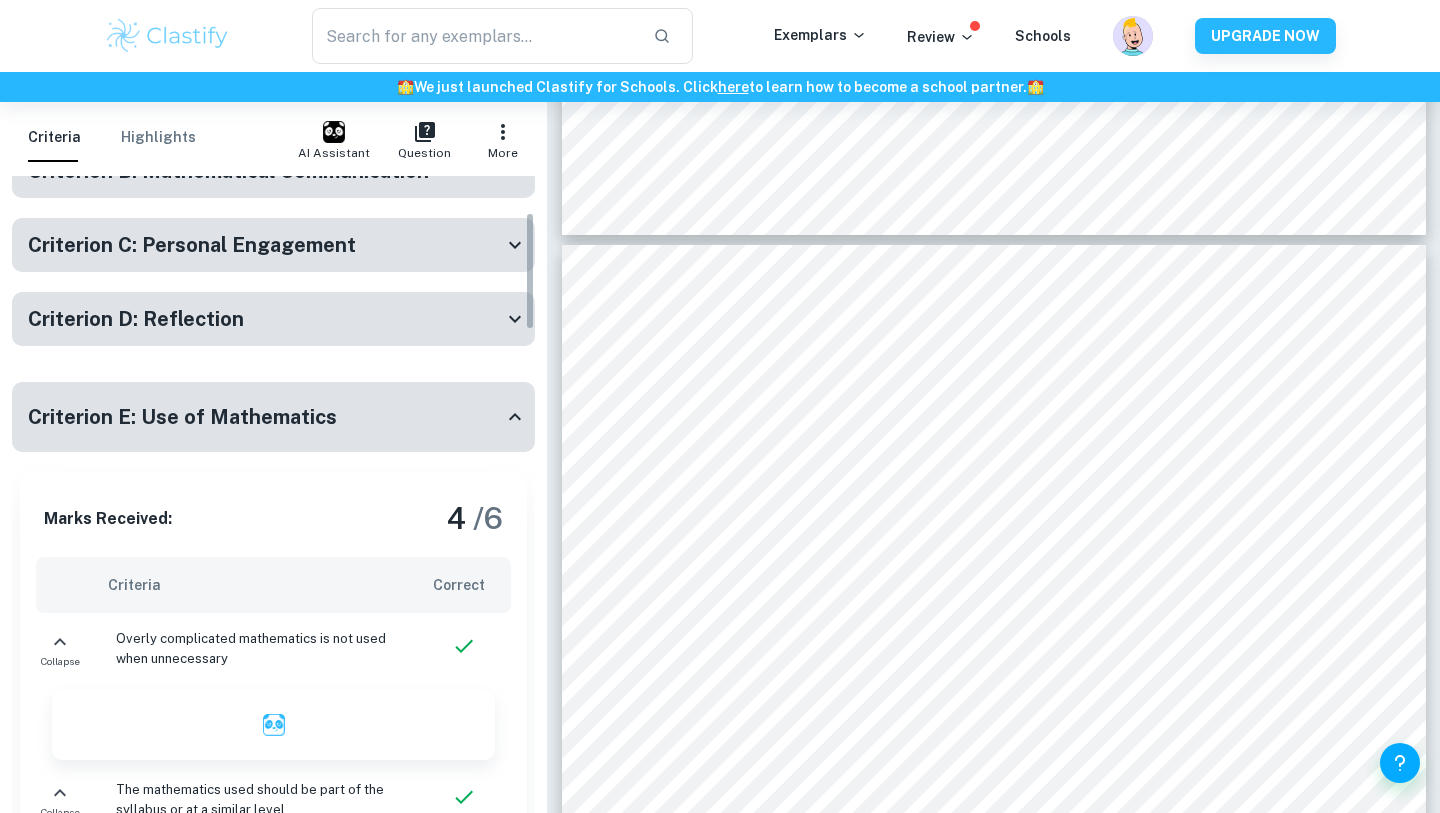 click on "Criterion D: Reflection" at bounding box center [265, 319] 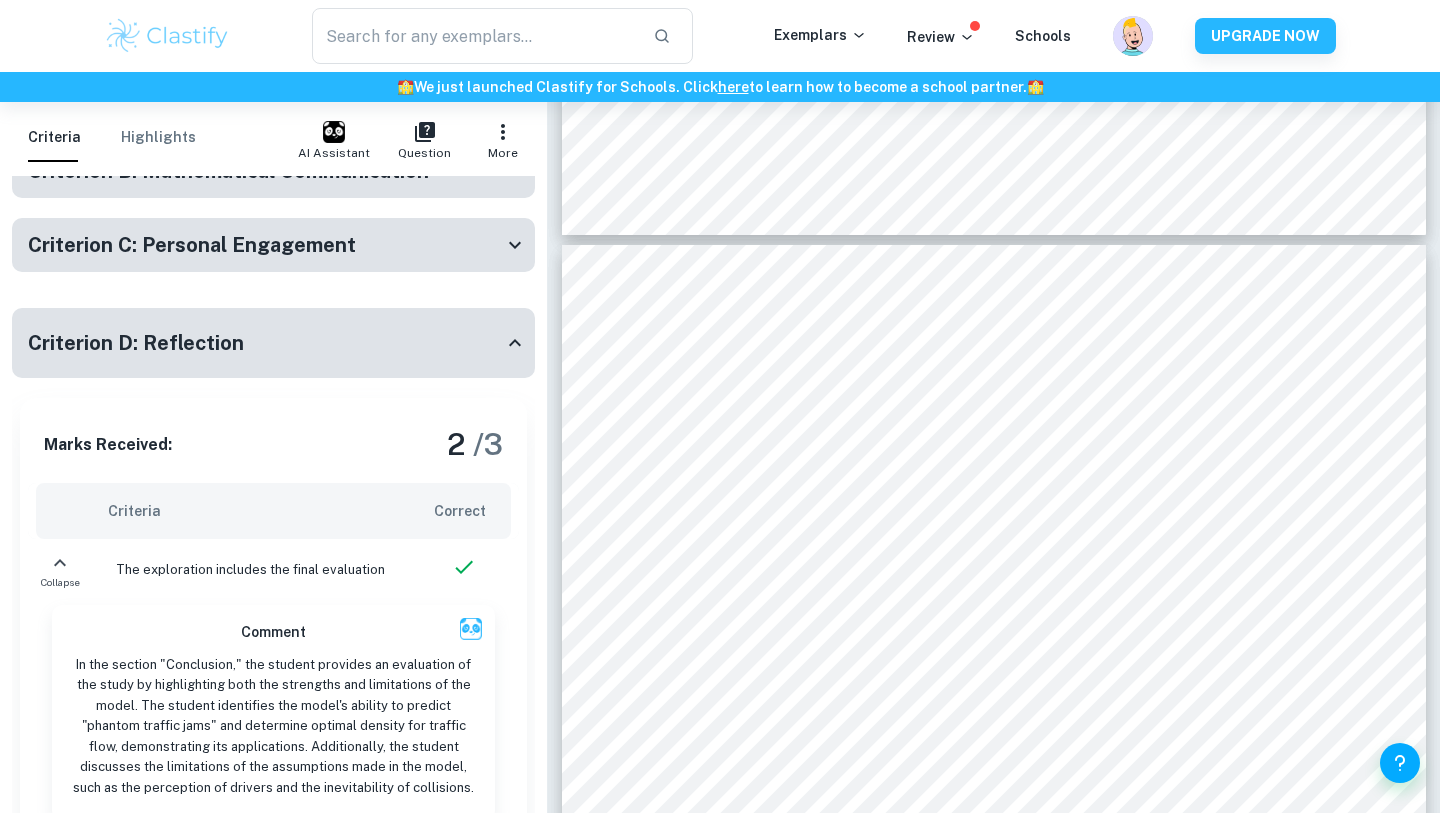 click on "Criterion D: Reflection" at bounding box center (273, 343) 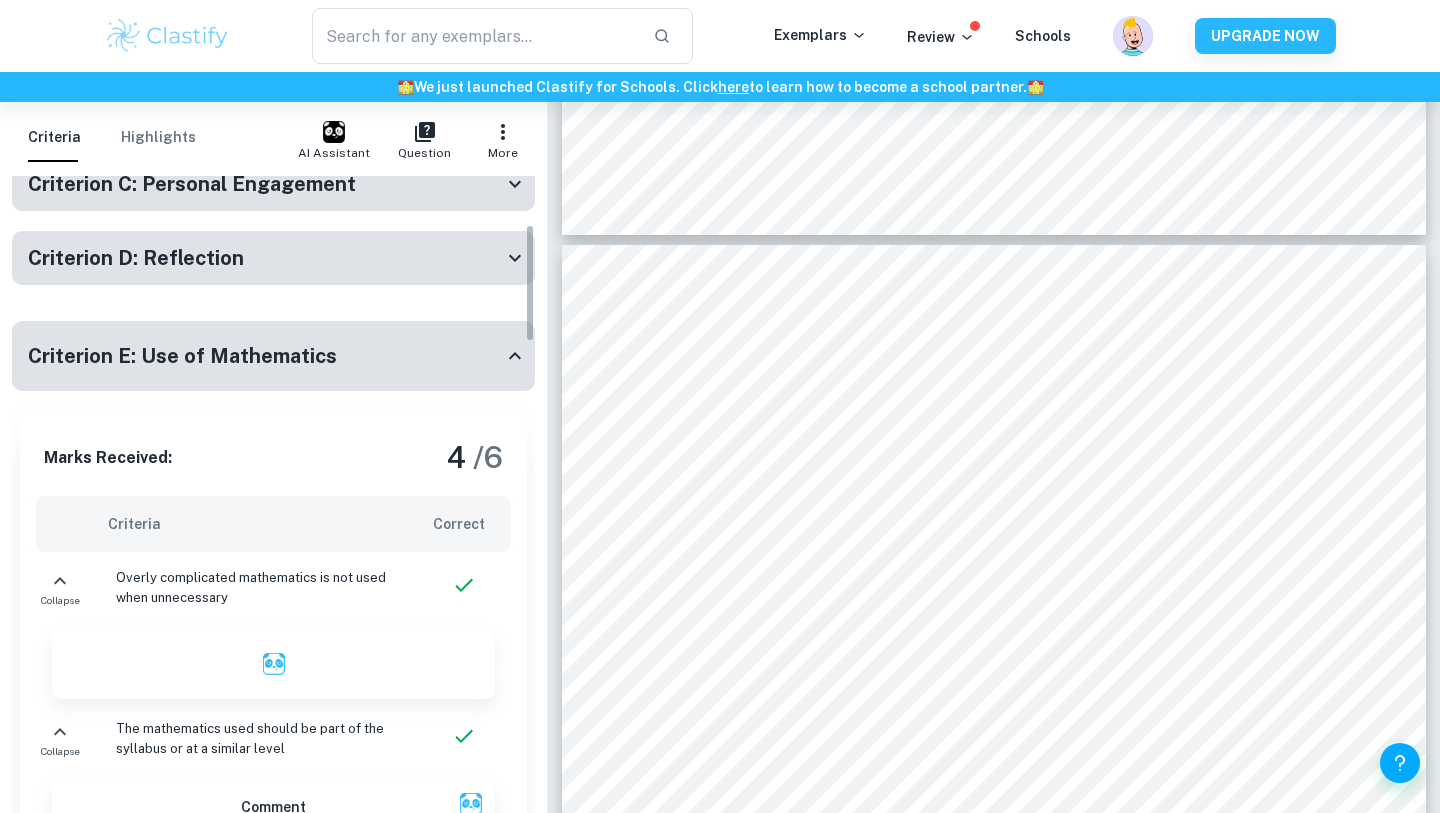 scroll, scrollTop: 264, scrollLeft: 0, axis: vertical 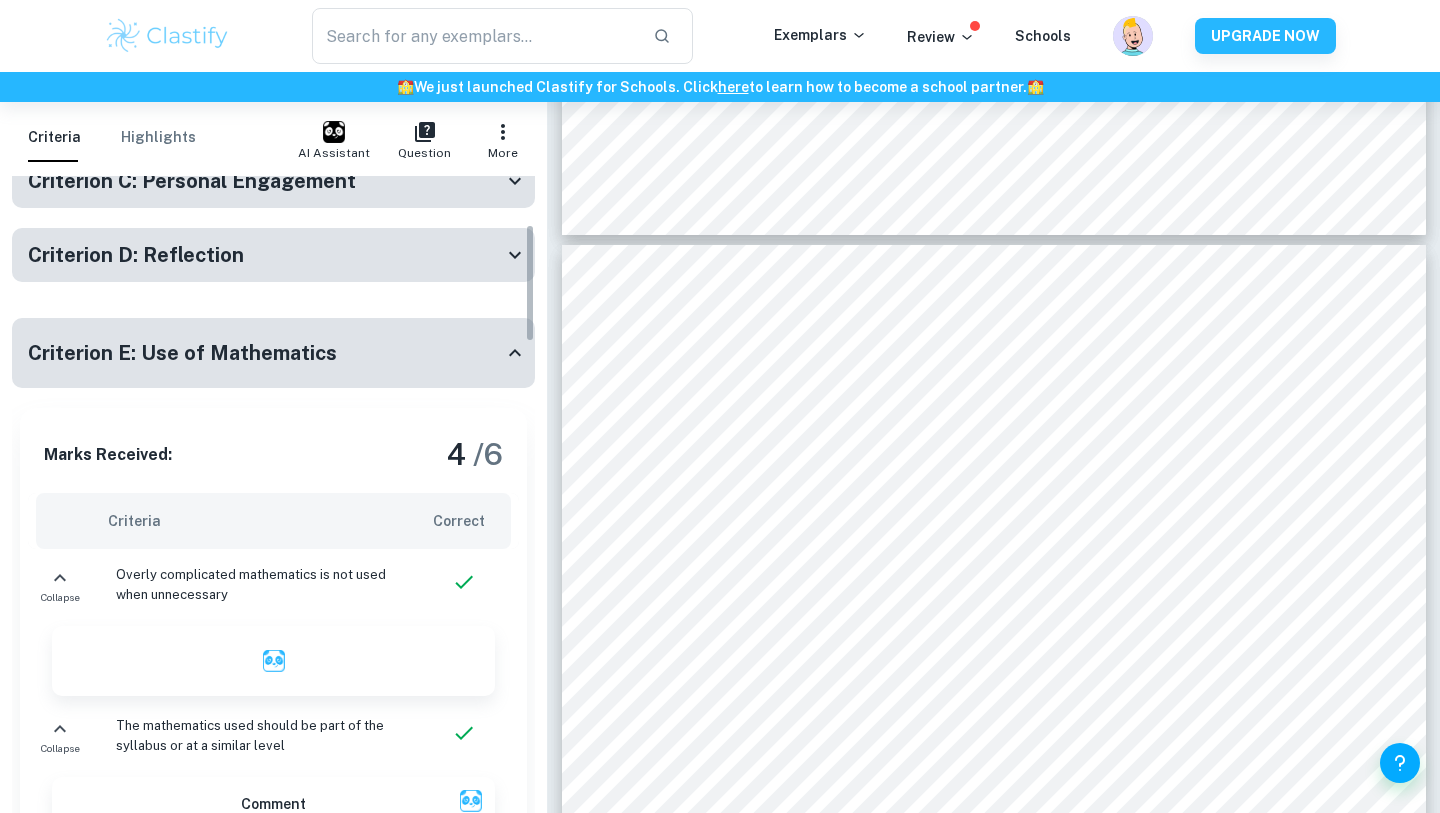 click on "Criterion E: Use of Mathematics" at bounding box center (265, 353) 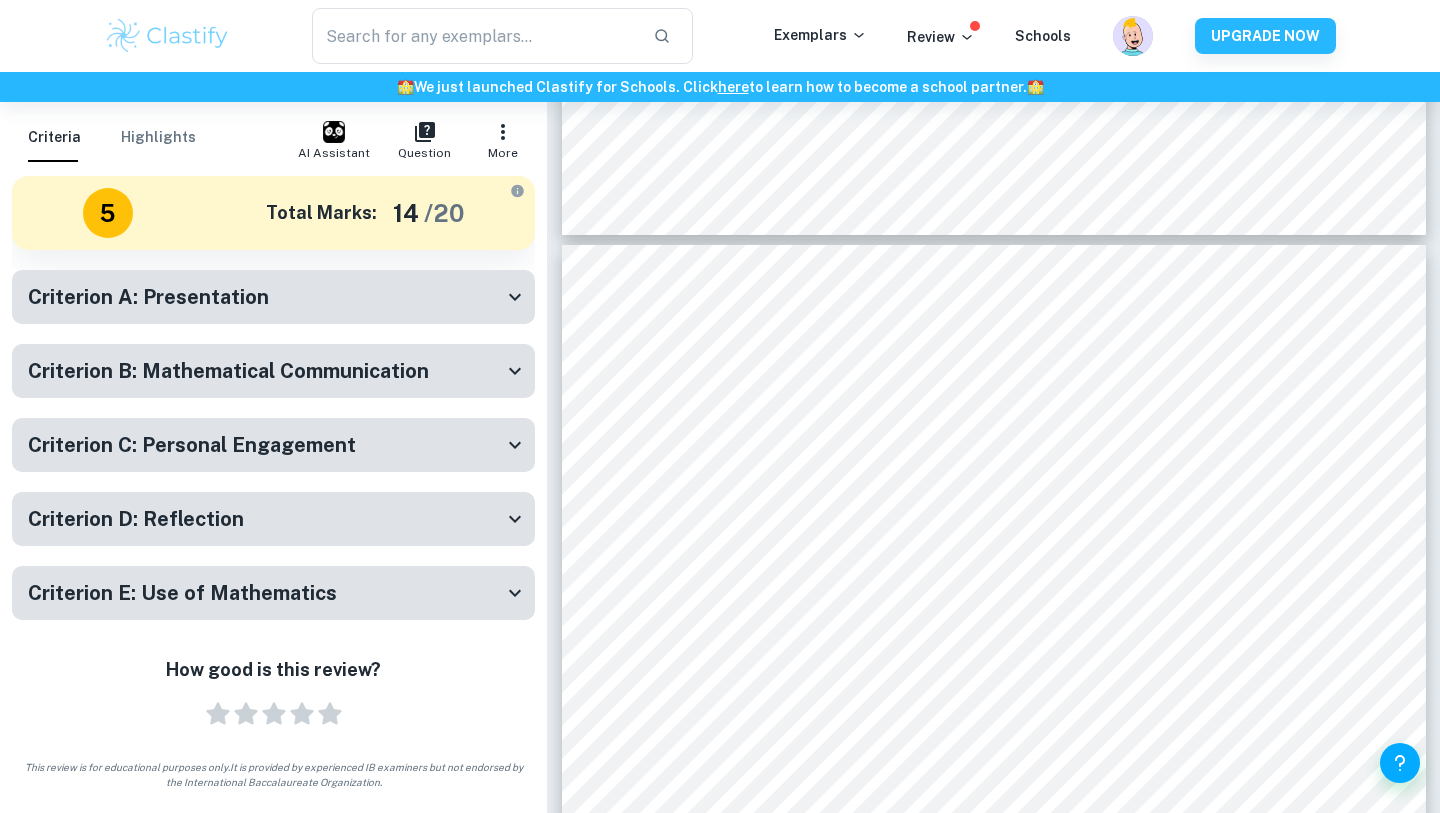 scroll, scrollTop: 0, scrollLeft: 0, axis: both 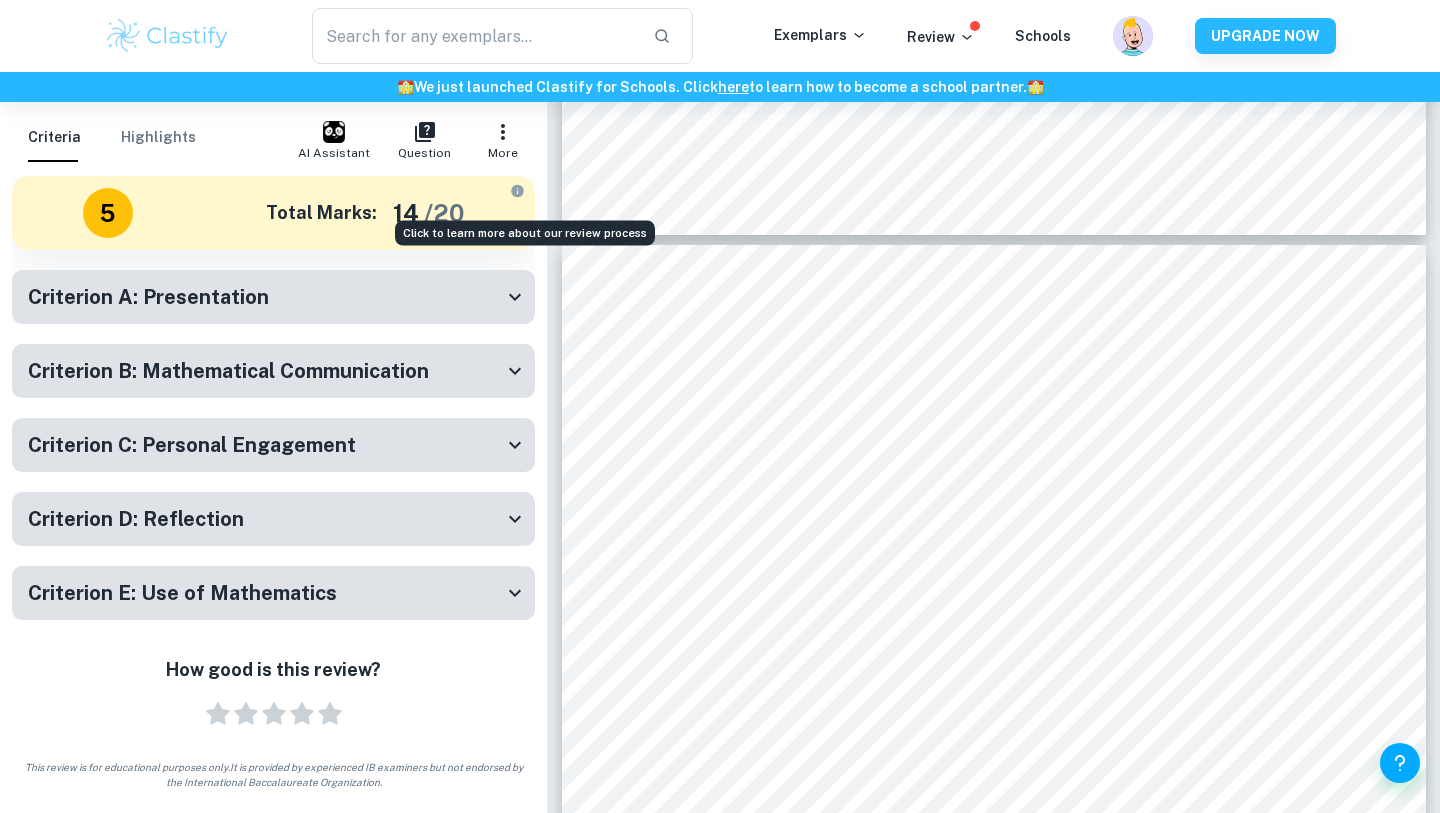 click 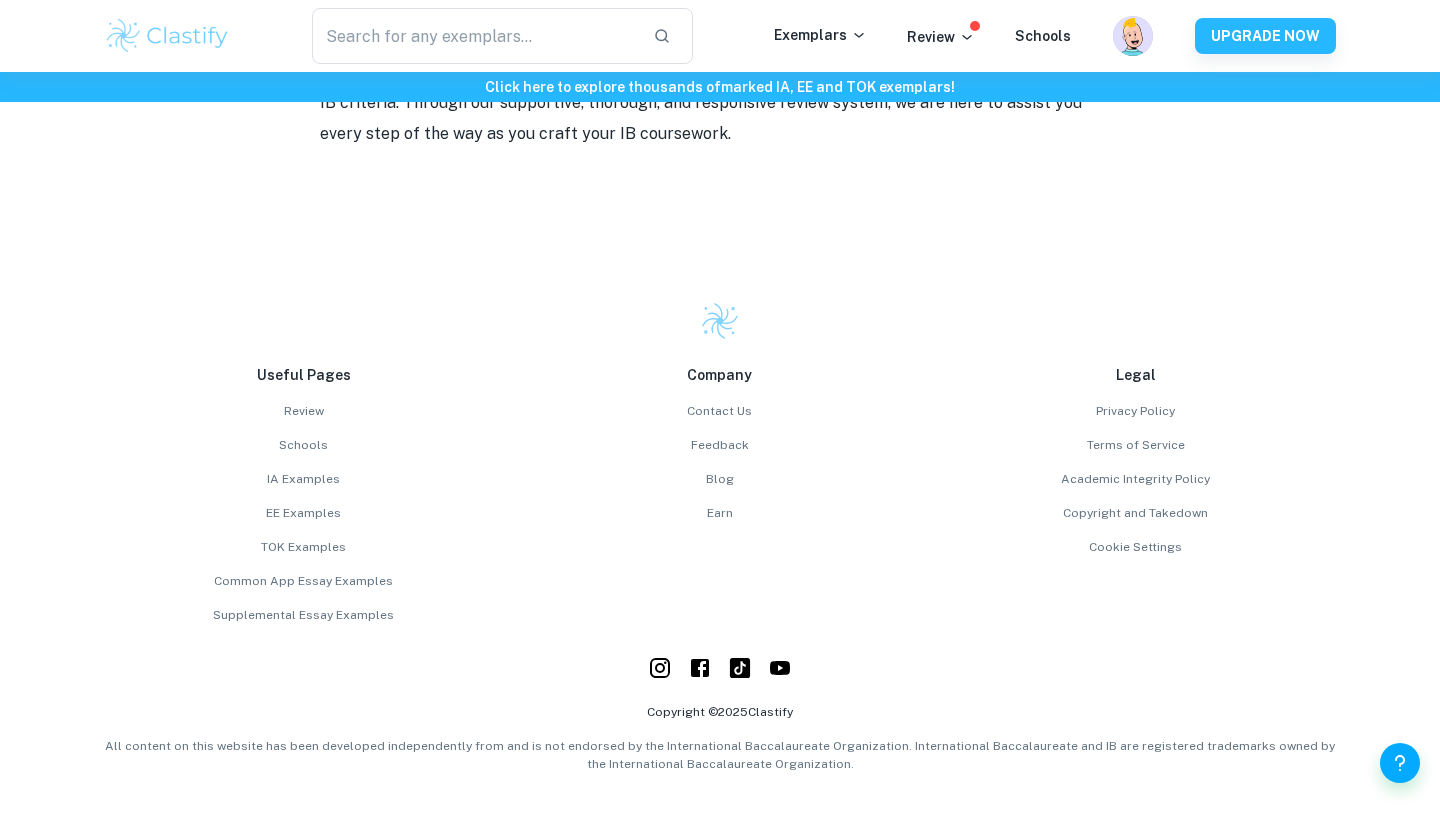 scroll, scrollTop: 0, scrollLeft: 0, axis: both 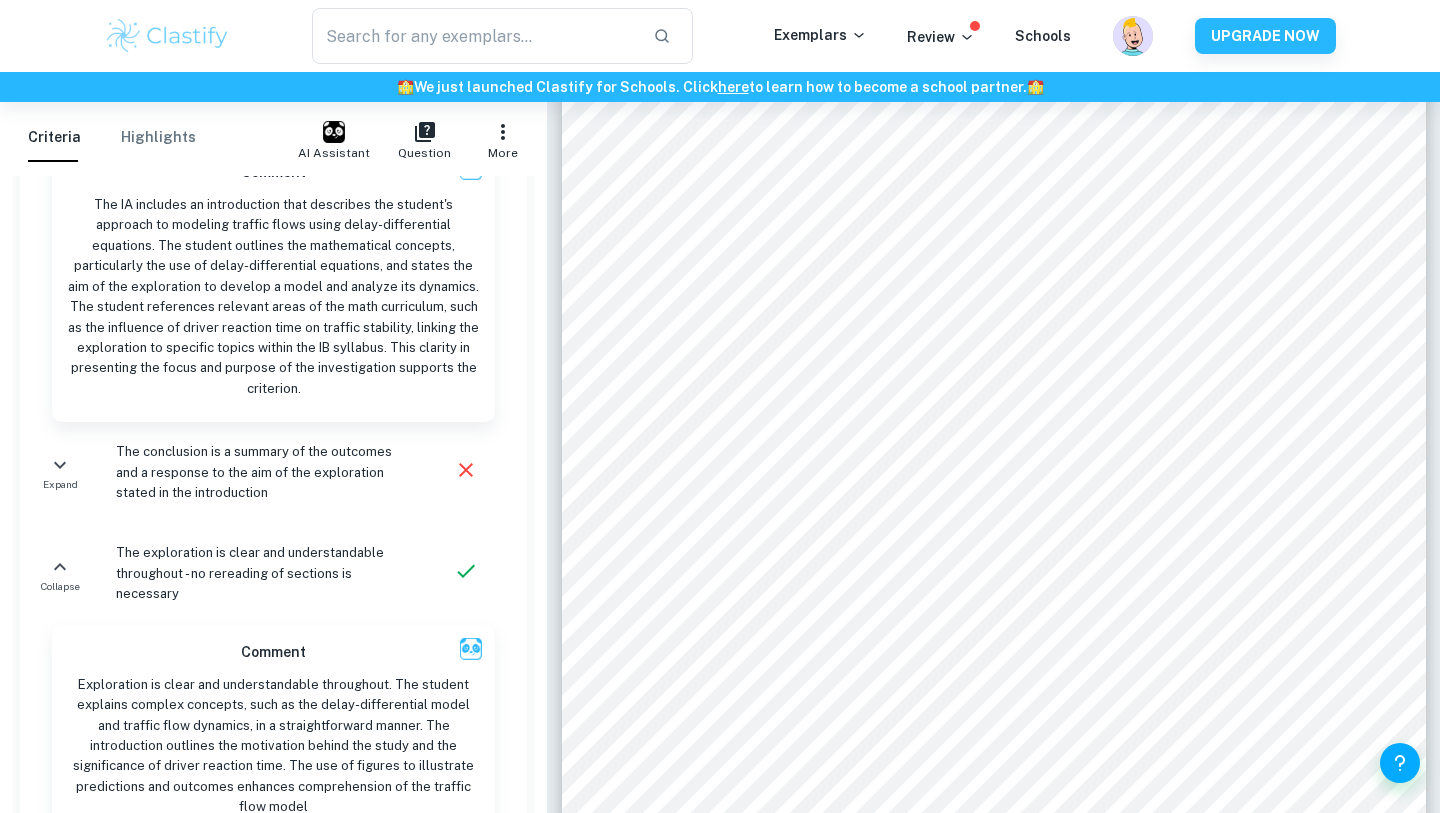click on "When assuming the perspective of a driver in one of the cars, the main aspect of driving they can control" at bounding box center (1004, 329) 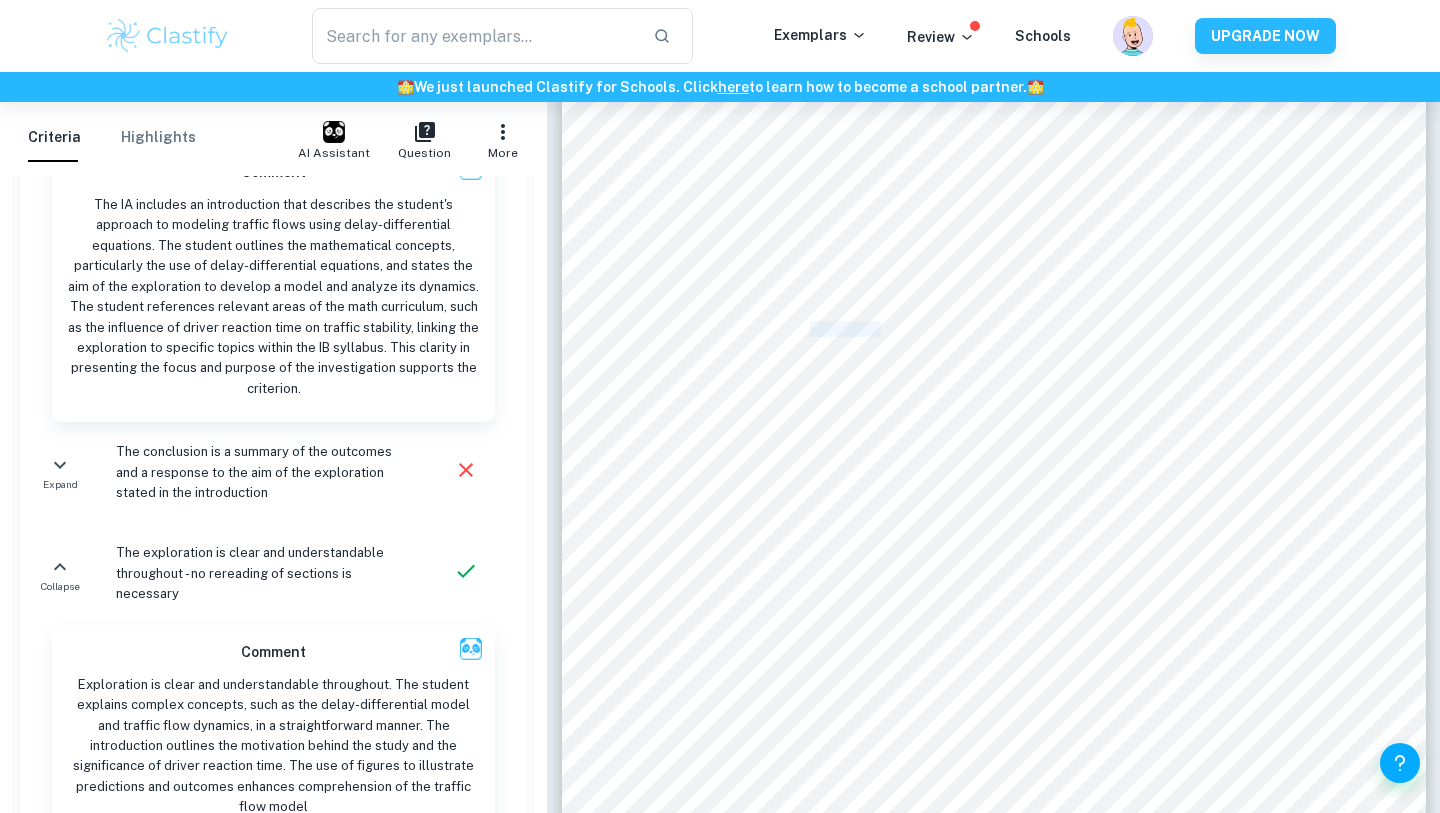 click on "When assuming the perspective of a driver in one of the cars, the main aspect of driving they can control" at bounding box center (1004, 329) 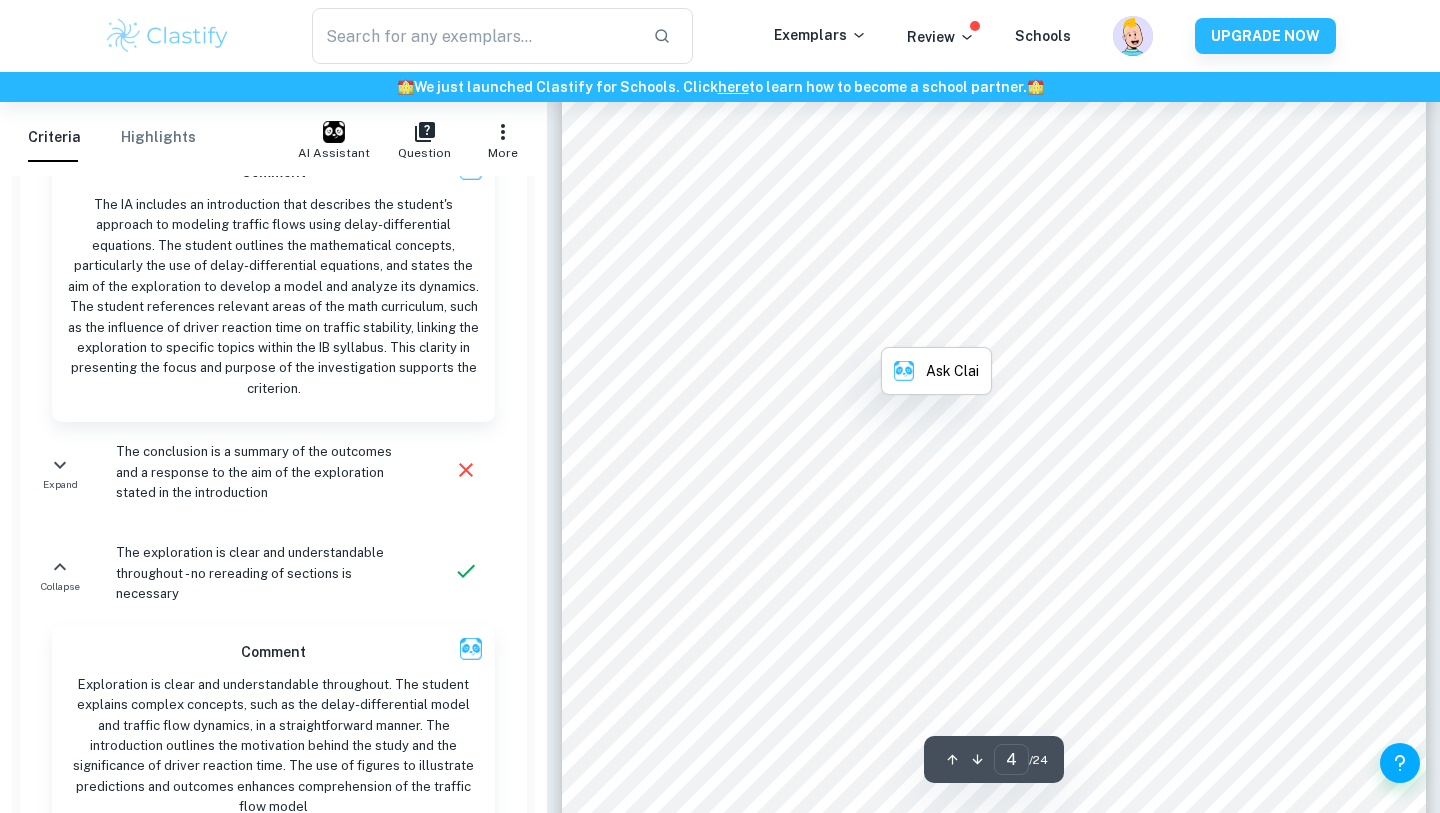 click on "Modelling Traffic Flows one before. This leads to a compounding effect where vehicles further back slow down more significantly and take longer to resume their original speed. As the first car accelerates and returns to its initial position, the following cars lag behind, creating increasingly larger gaps between them. This is apparent, since the distance between the red and pink car in Figure 2 (5) is significantly larger than that in Figure 2 (2). Moreover, this sequence of delayed reactions and overcorrections often causes the cars to oscillate, alternating between braking and accelerating, as each driver attempts to match the speed and spacing of the car ahead. These fluctuations persist even after the initial disturbance disappears. These oscillations can cause crashes because the repeated cycles of braking and accelerating reduce the predictability and stability of traffic flow. If the driver following behind another car that is oscillating reacts rear-end collision. This is depicted in Figure 3." at bounding box center [994, 312] 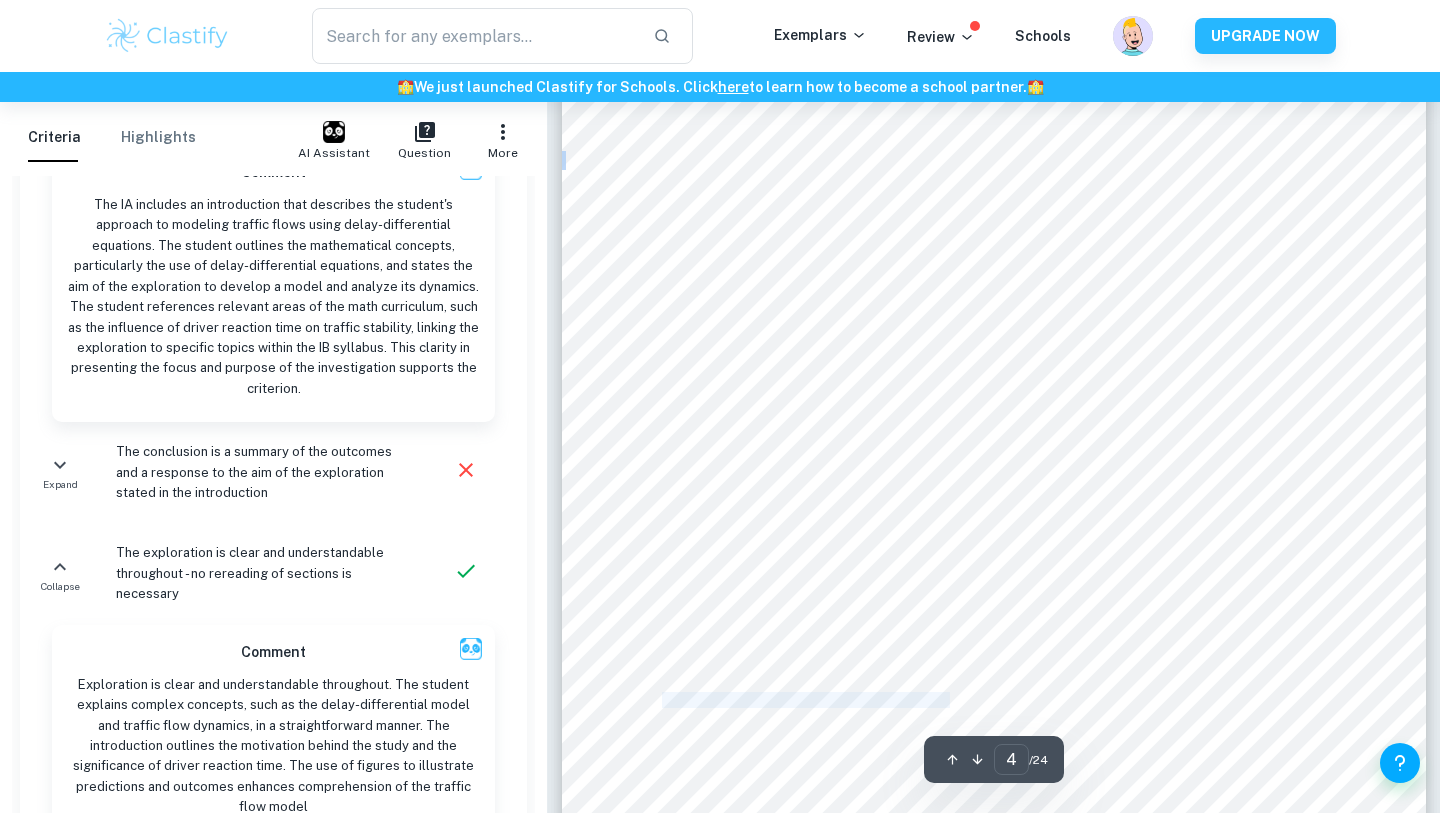 click on "Modelling Traffic Flows one before. This leads to a compounding effect where vehicles further back slow down more significantly and take longer to resume their original speed. As the first car accelerates and returns to its initial position, the following cars lag behind, creating increasingly larger gaps between them. This is apparent, since the distance between the red and pink car in Figure 2 (5) is significantly larger than that in Figure 2 (2). Moreover, this sequence of delayed reactions and overcorrections often causes the cars to oscillate, alternating between braking and accelerating, as each driver attempts to match the speed and spacing of the car ahead. These fluctuations persist even after the initial disturbance disappears. These oscillations can cause crashes because the repeated cycles of braking and accelerating reduce the predictability and stability of traffic flow. If the driver following behind another car that is oscillating reacts rear-end collision. This is depicted in Figure 3." at bounding box center [994, 312] 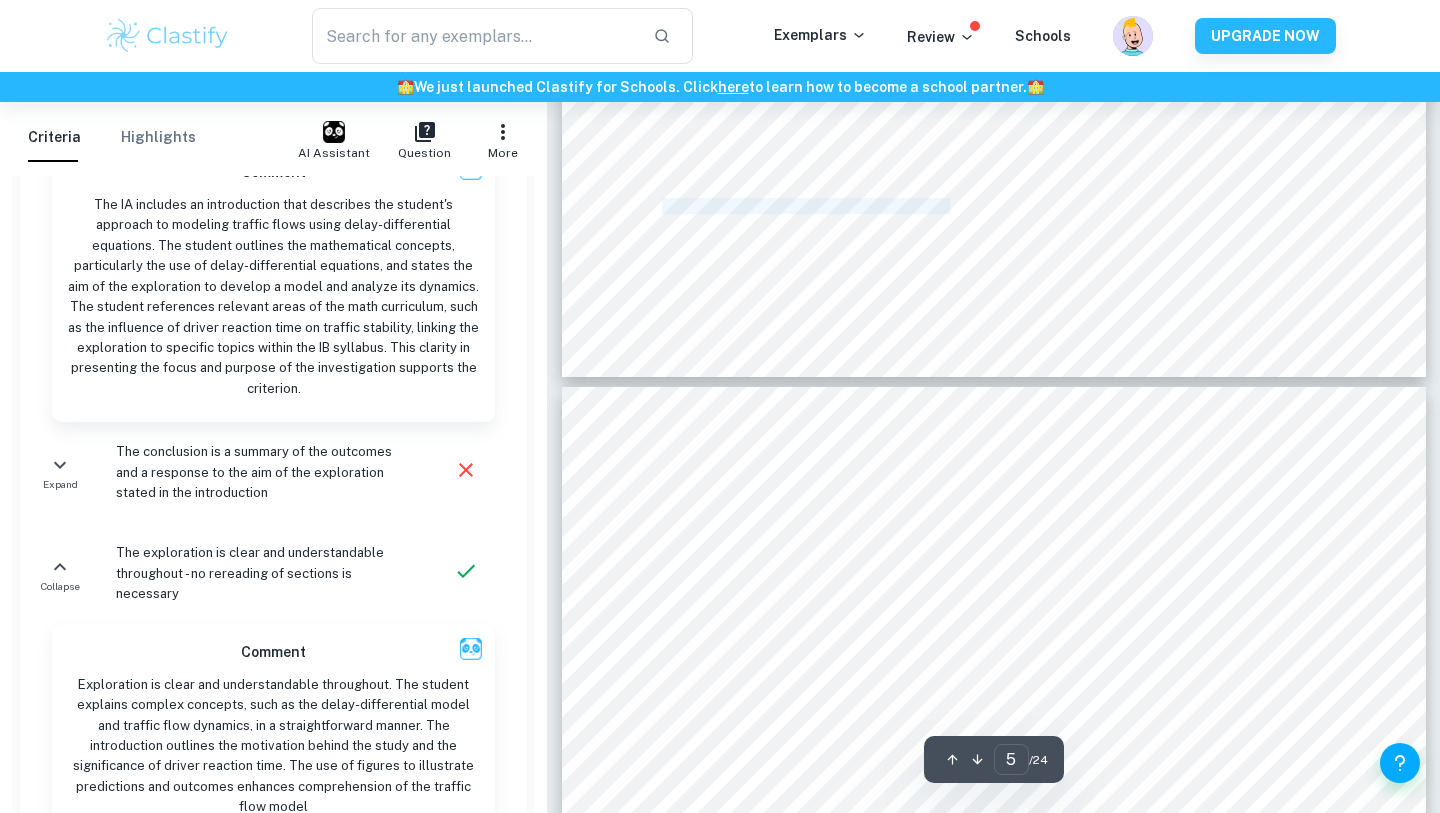 scroll, scrollTop: 4248, scrollLeft: 0, axis: vertical 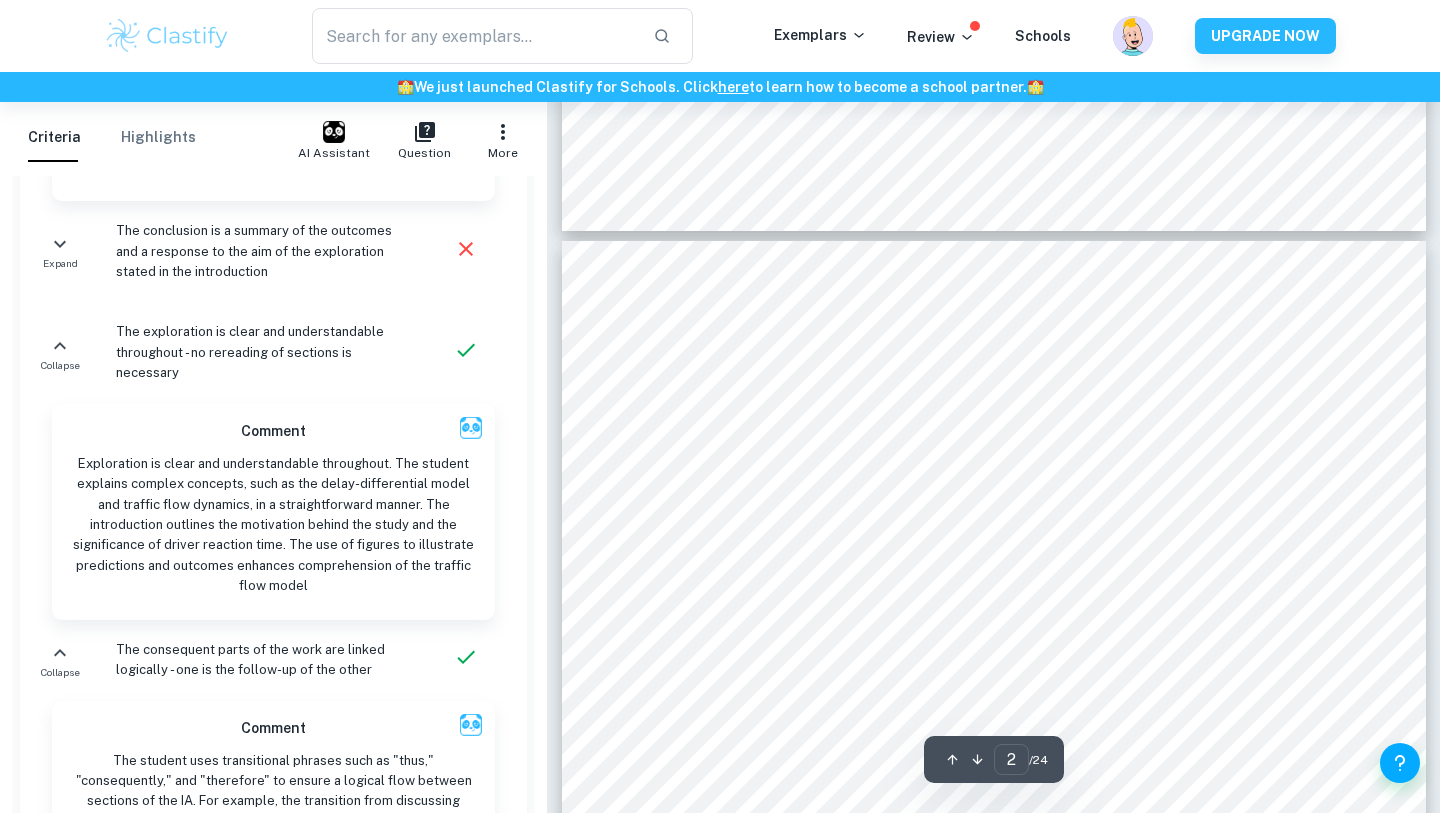 drag, startPoint x: 818, startPoint y: 283, endPoint x: 710, endPoint y: 283, distance: 108 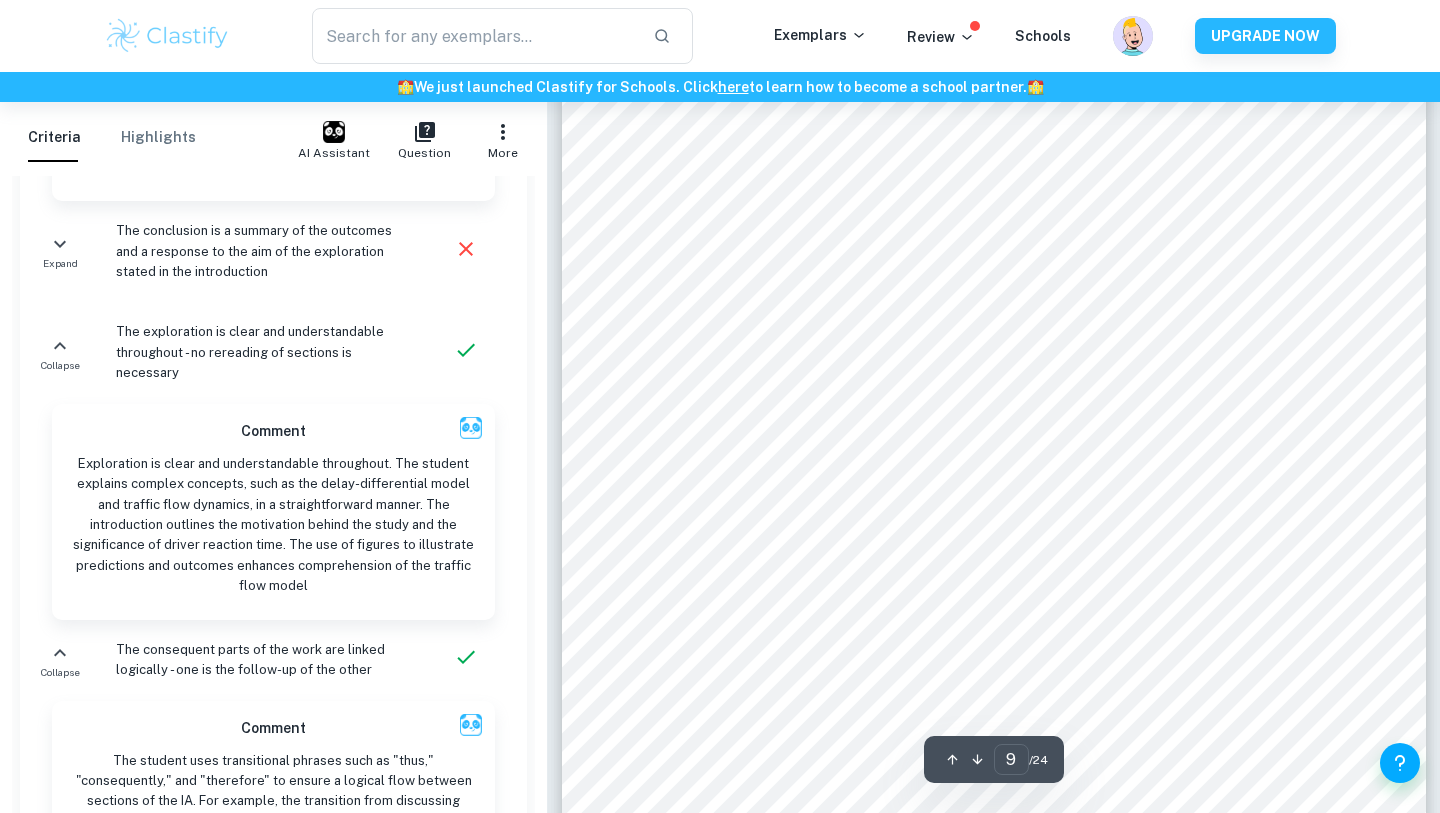 scroll, scrollTop: 9173, scrollLeft: 0, axis: vertical 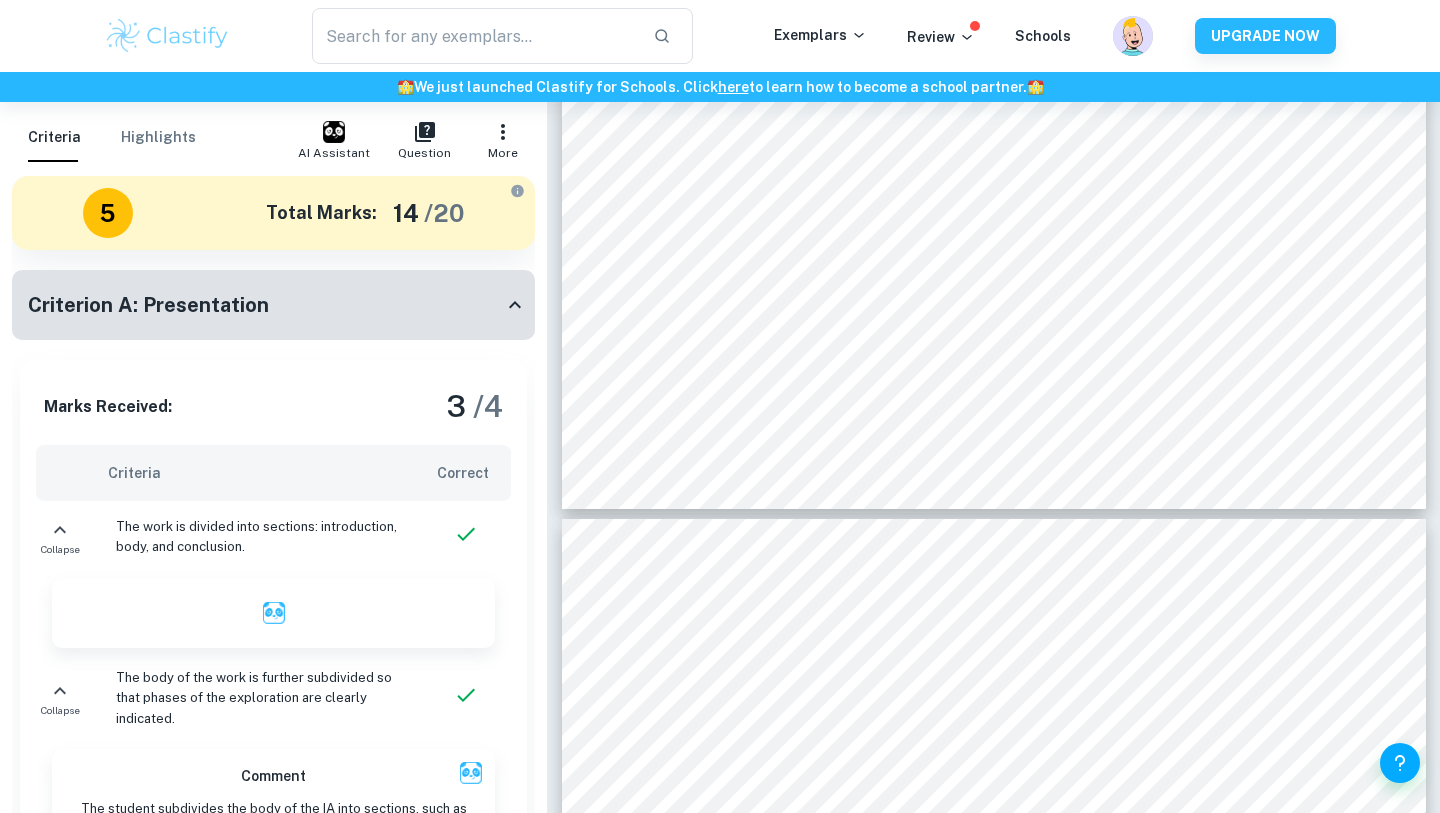 click on "Criterion A: Presentation" at bounding box center [265, 305] 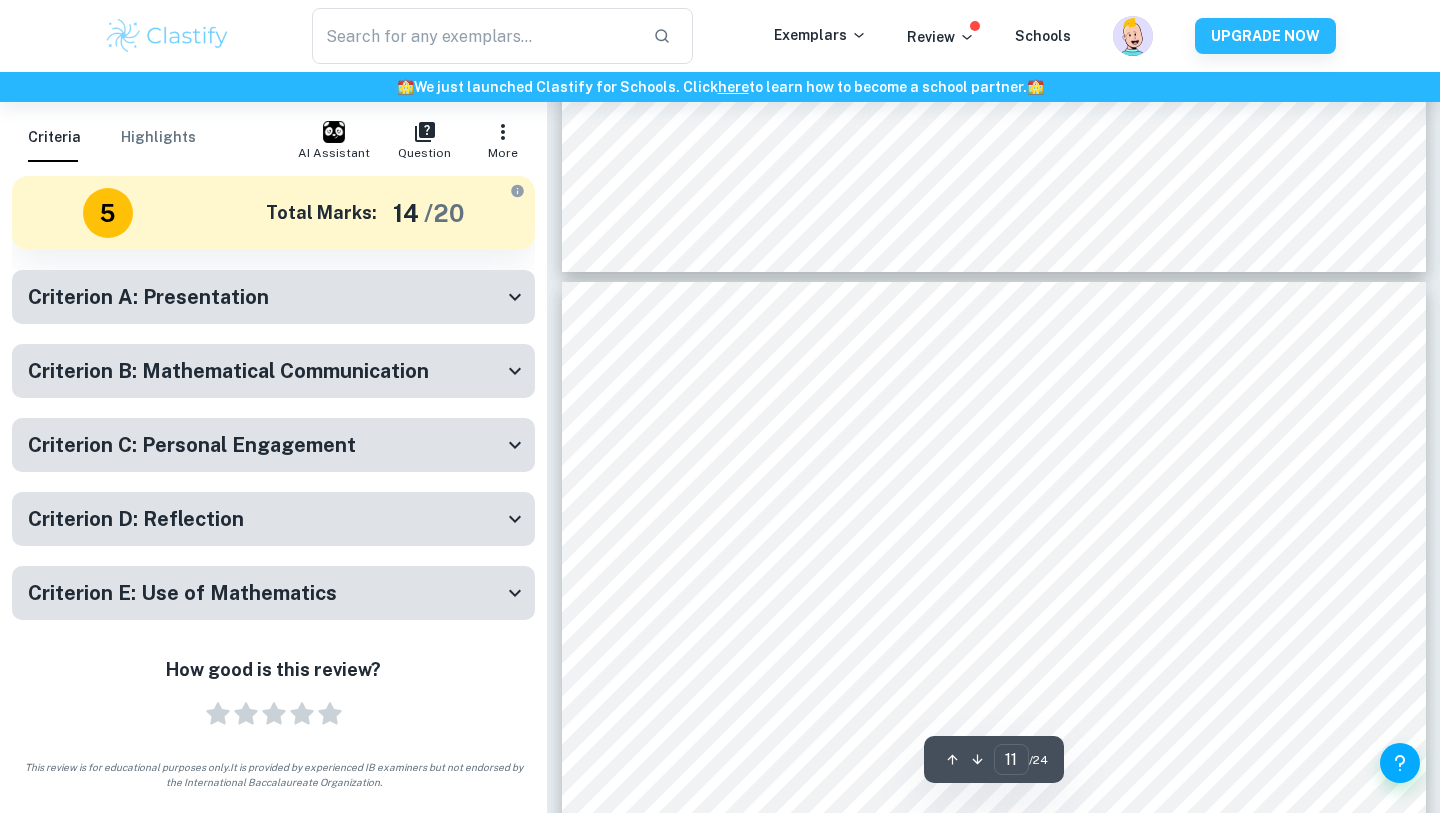 scroll, scrollTop: 11118, scrollLeft: 0, axis: vertical 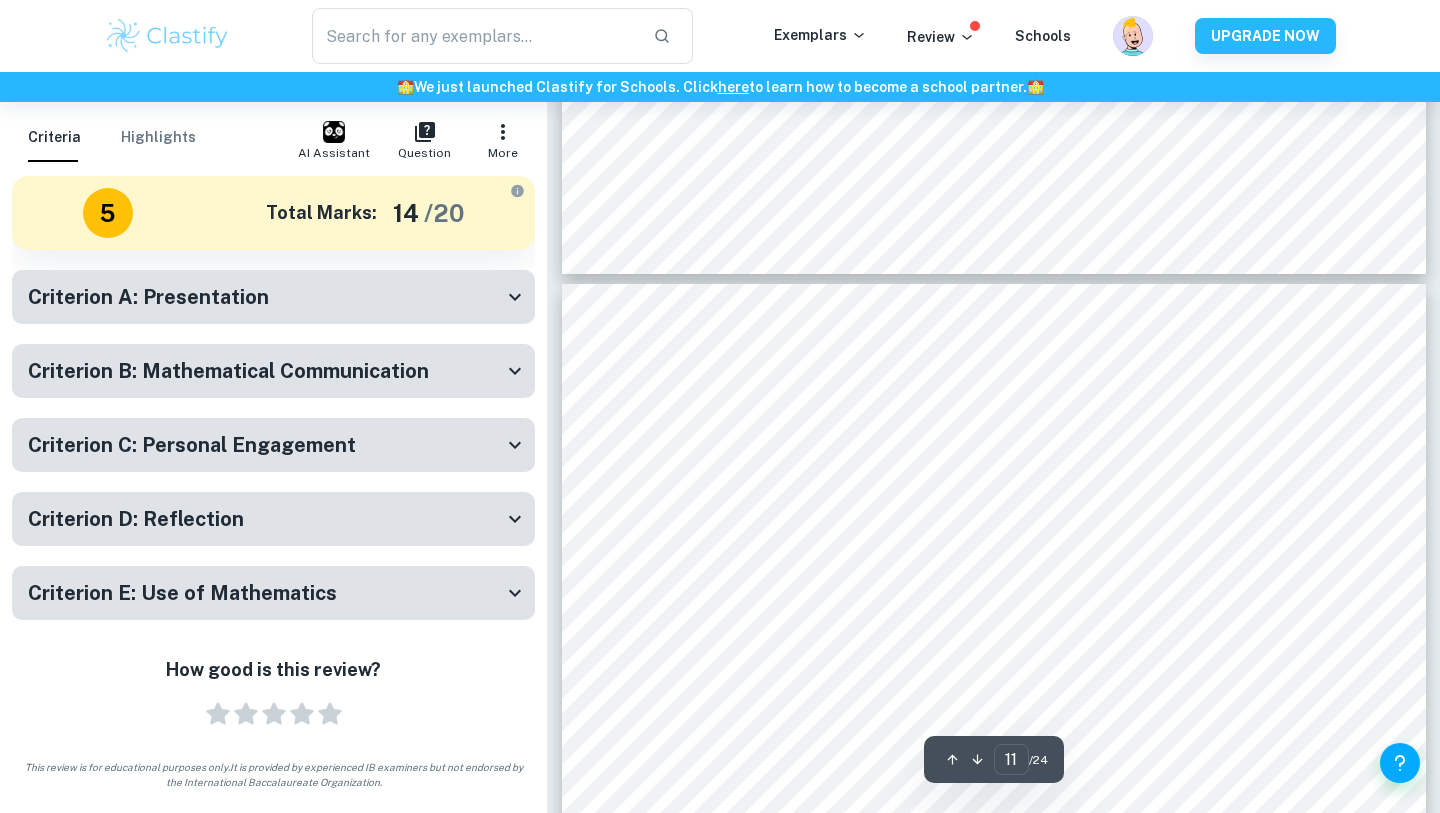 click on "Criterion A: Presentation" at bounding box center [273, 297] 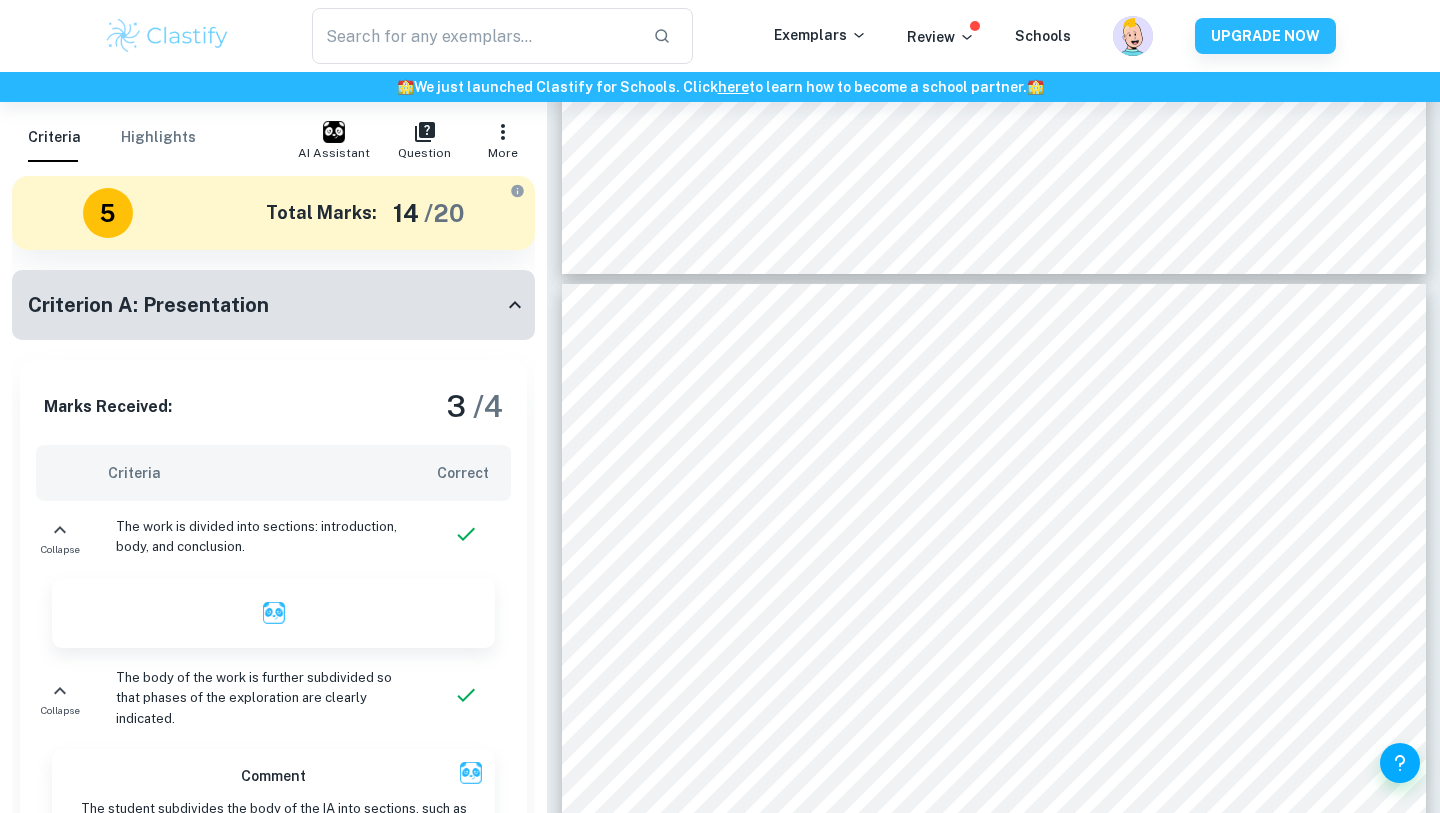 click on "Criterion A: Presentation" at bounding box center (265, 305) 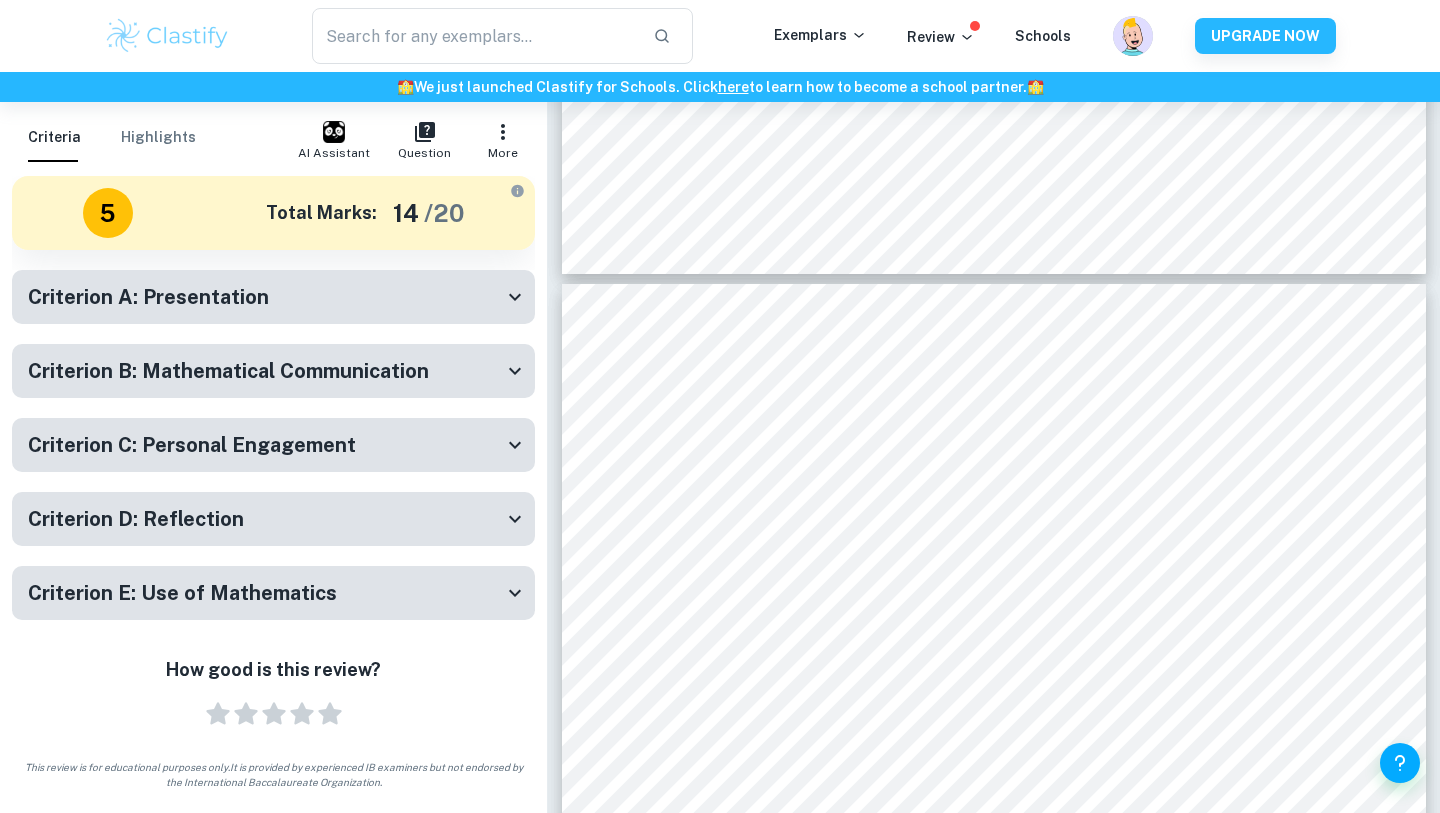 click on "Criterion B: Mathematical Communication" at bounding box center [228, 371] 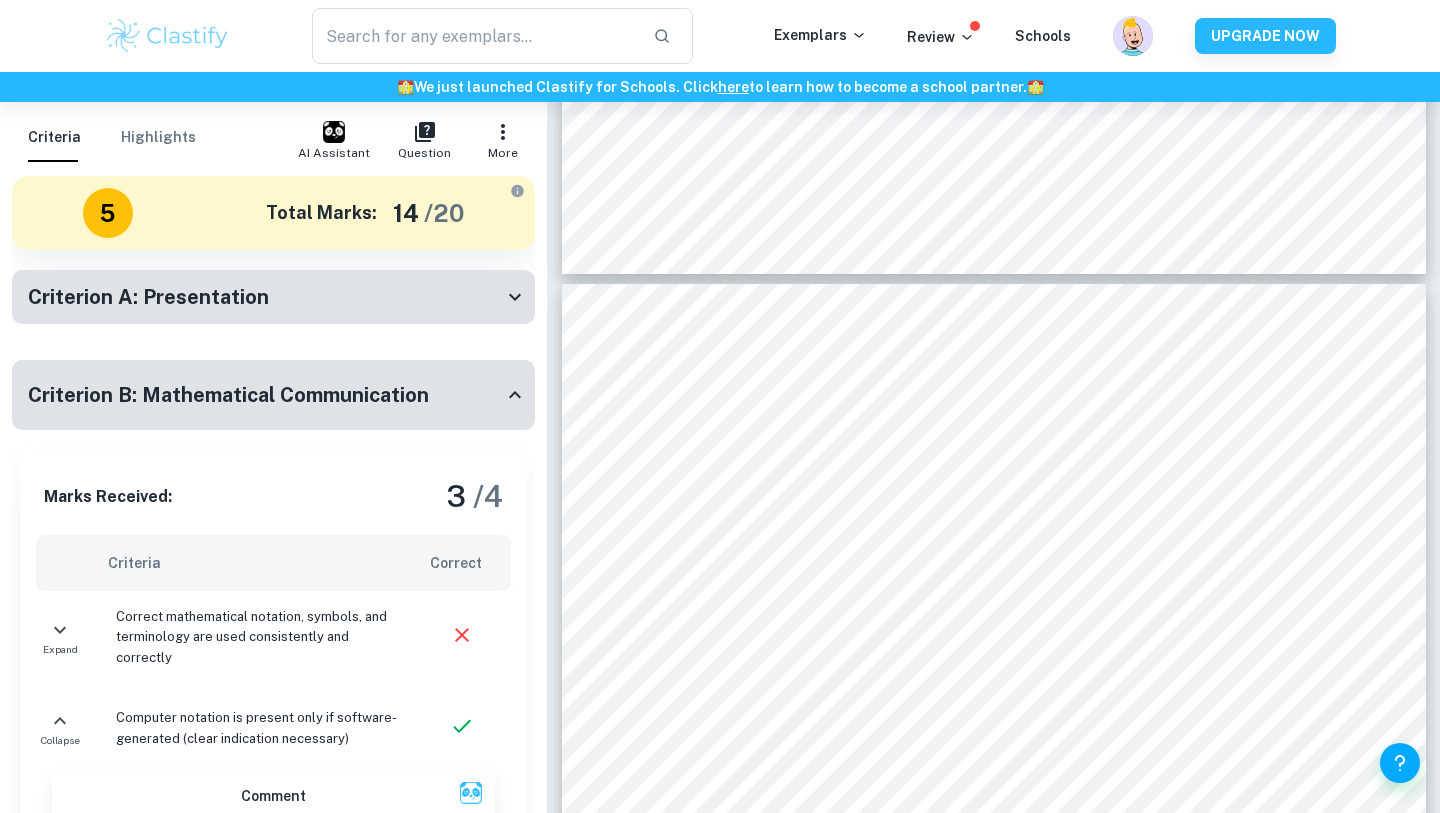click on "Criterion B: Mathematical Communication" at bounding box center [228, 395] 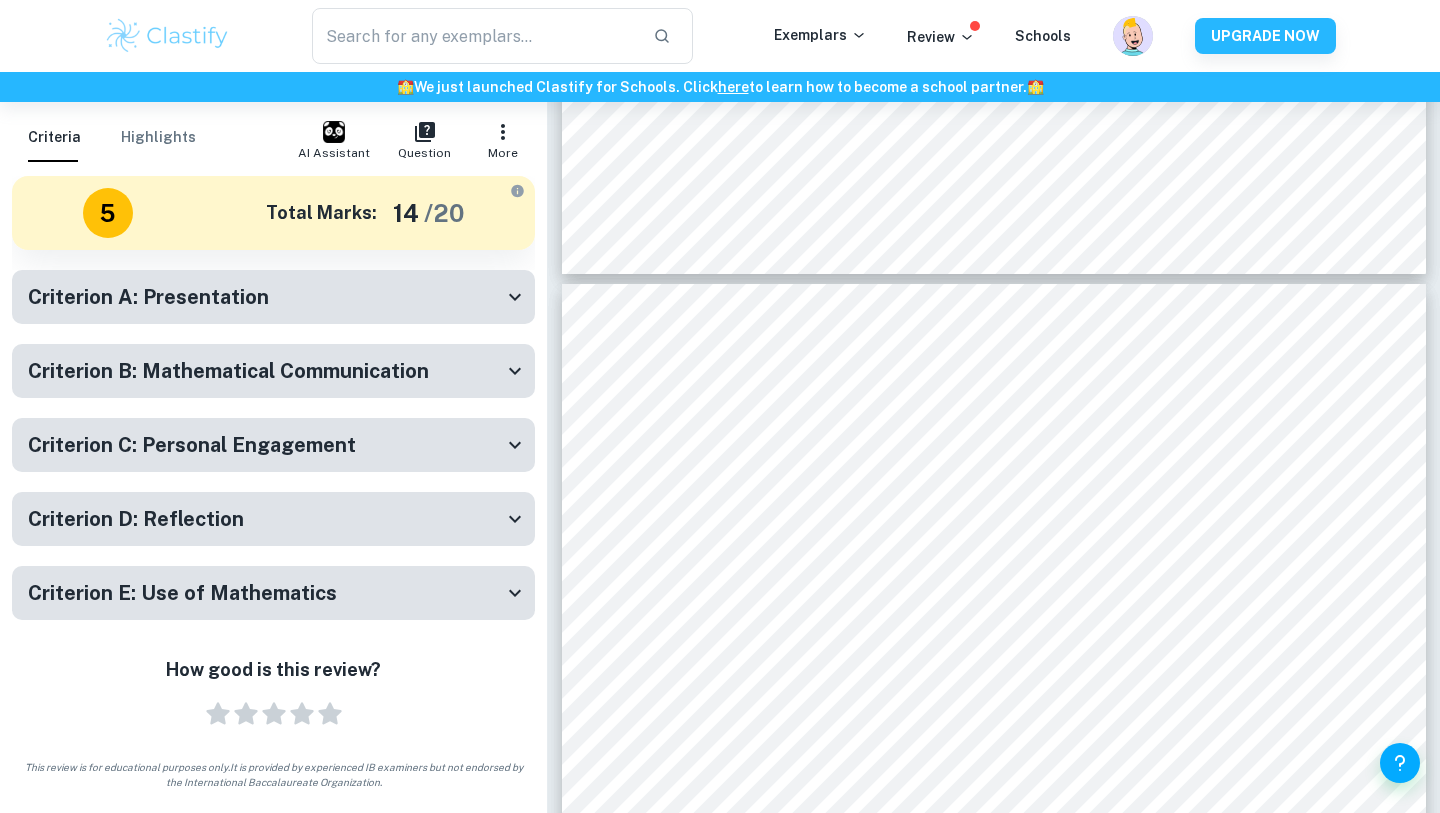 click on "Criterion C: Personal Engagement" at bounding box center [192, 445] 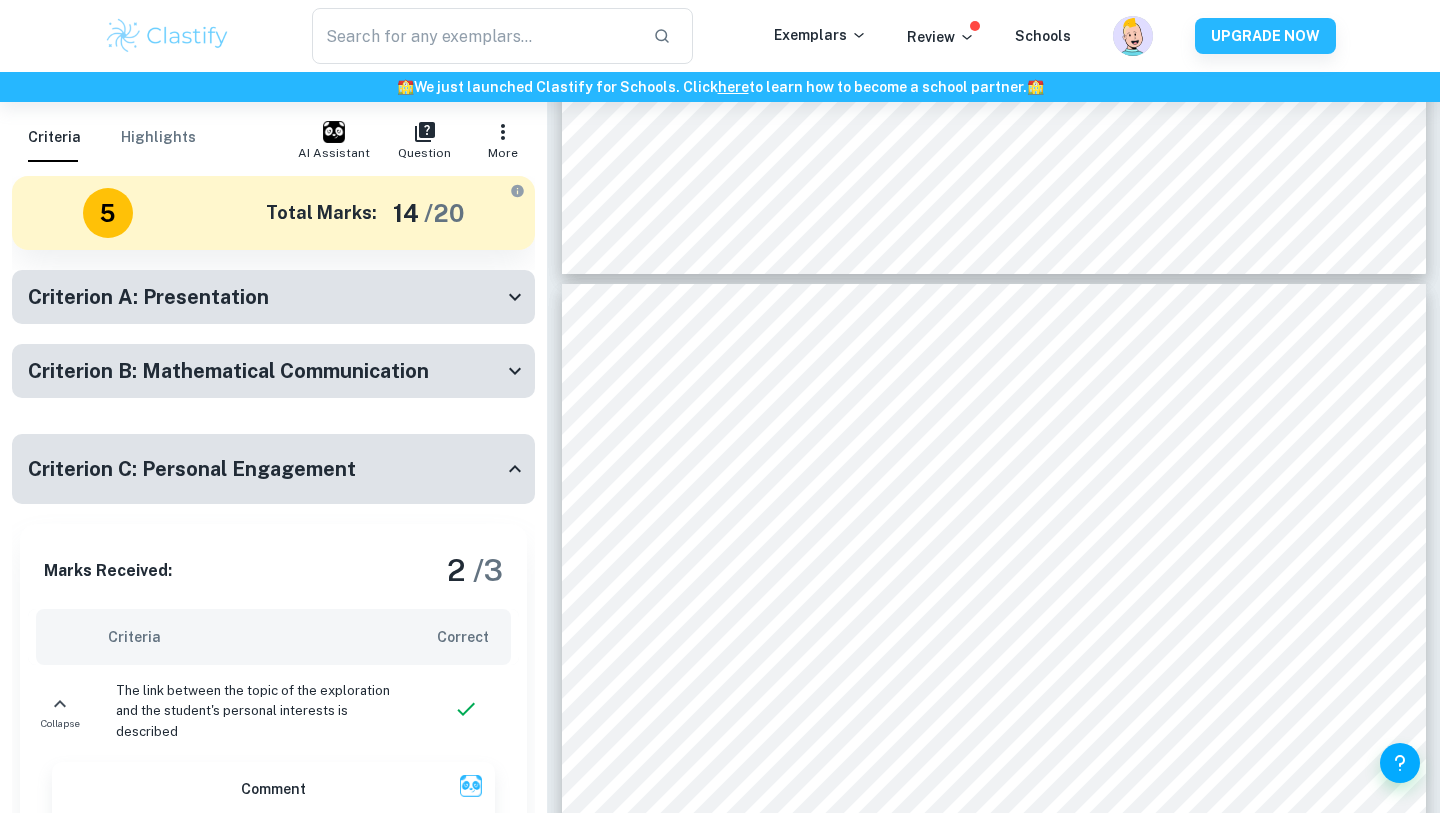 click on "Criterion C: Personal Engagement" at bounding box center (273, 469) 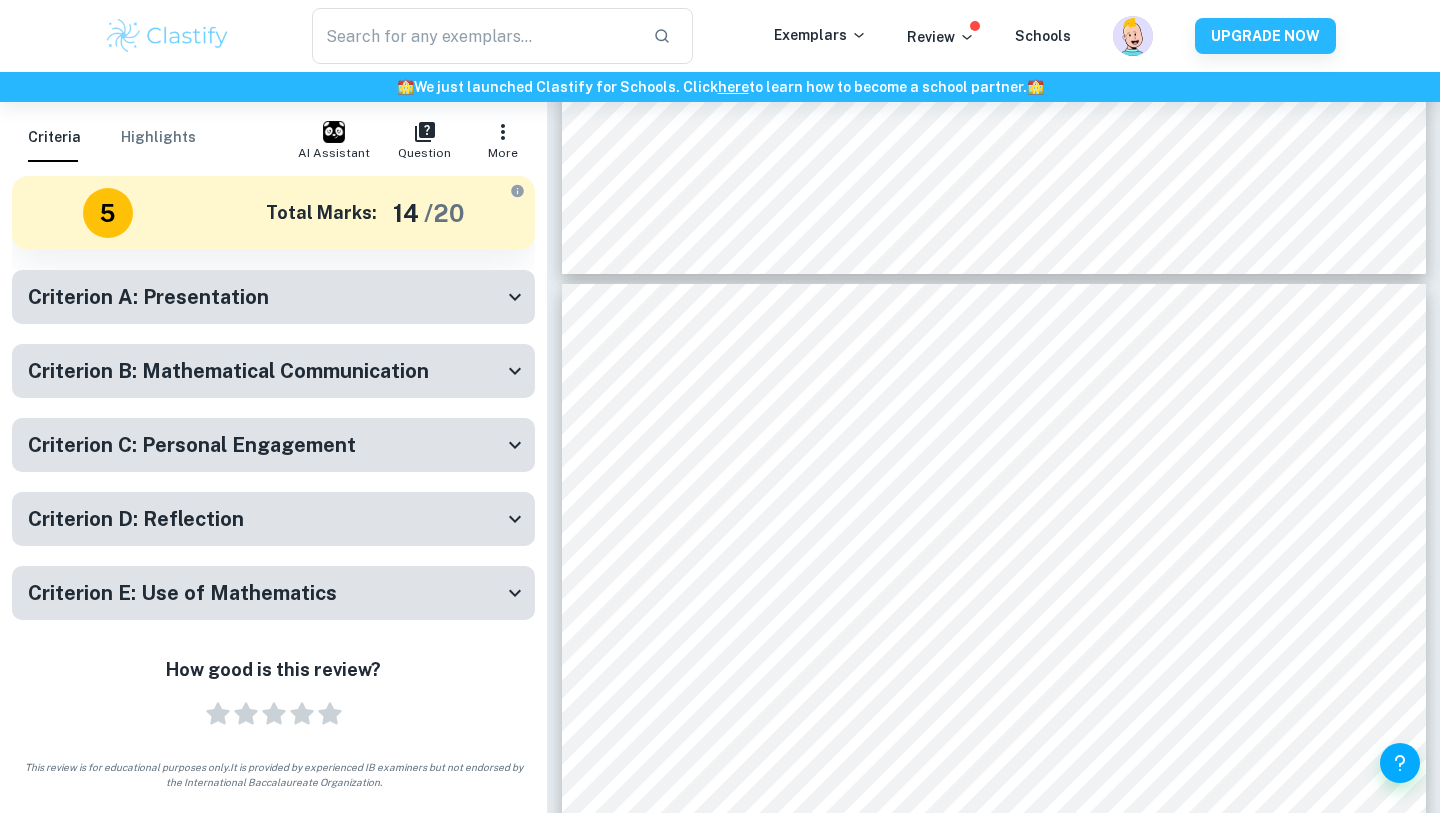 click on "Criterion D: Reflection" at bounding box center (265, 519) 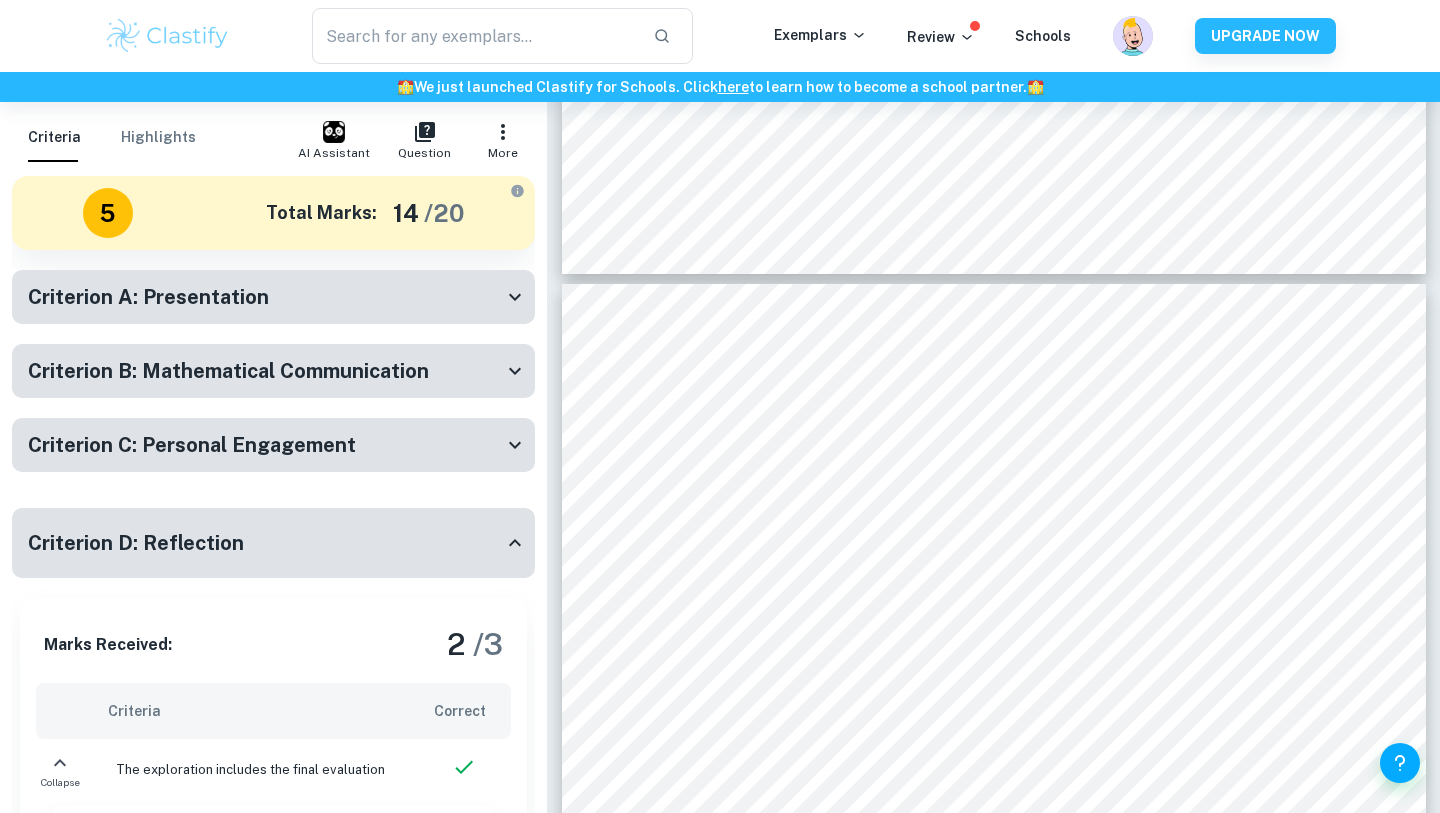 click on "Criterion D: Reflection" at bounding box center [273, 543] 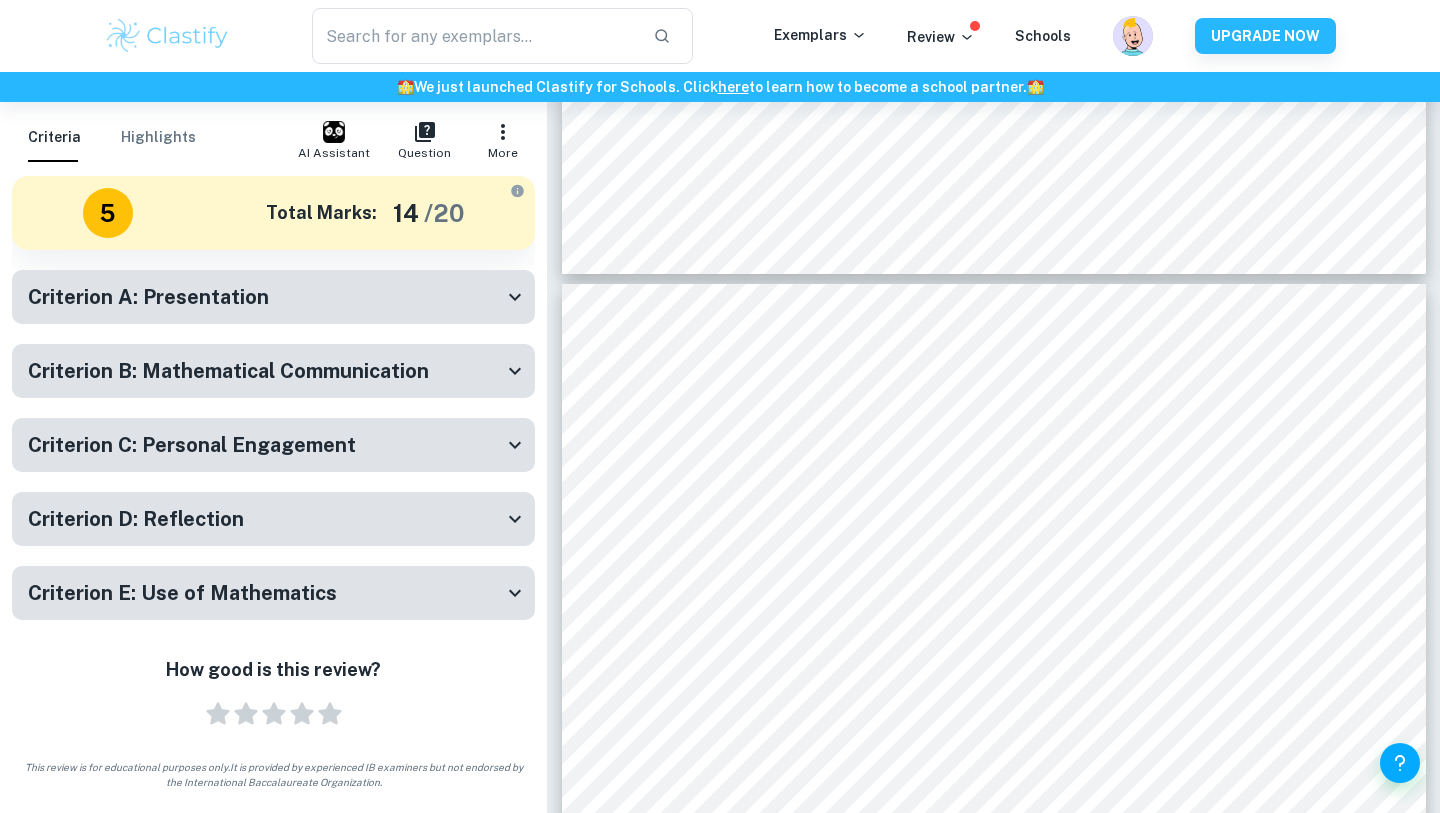 click on "Criterion E: Use of Mathematics" at bounding box center [182, 593] 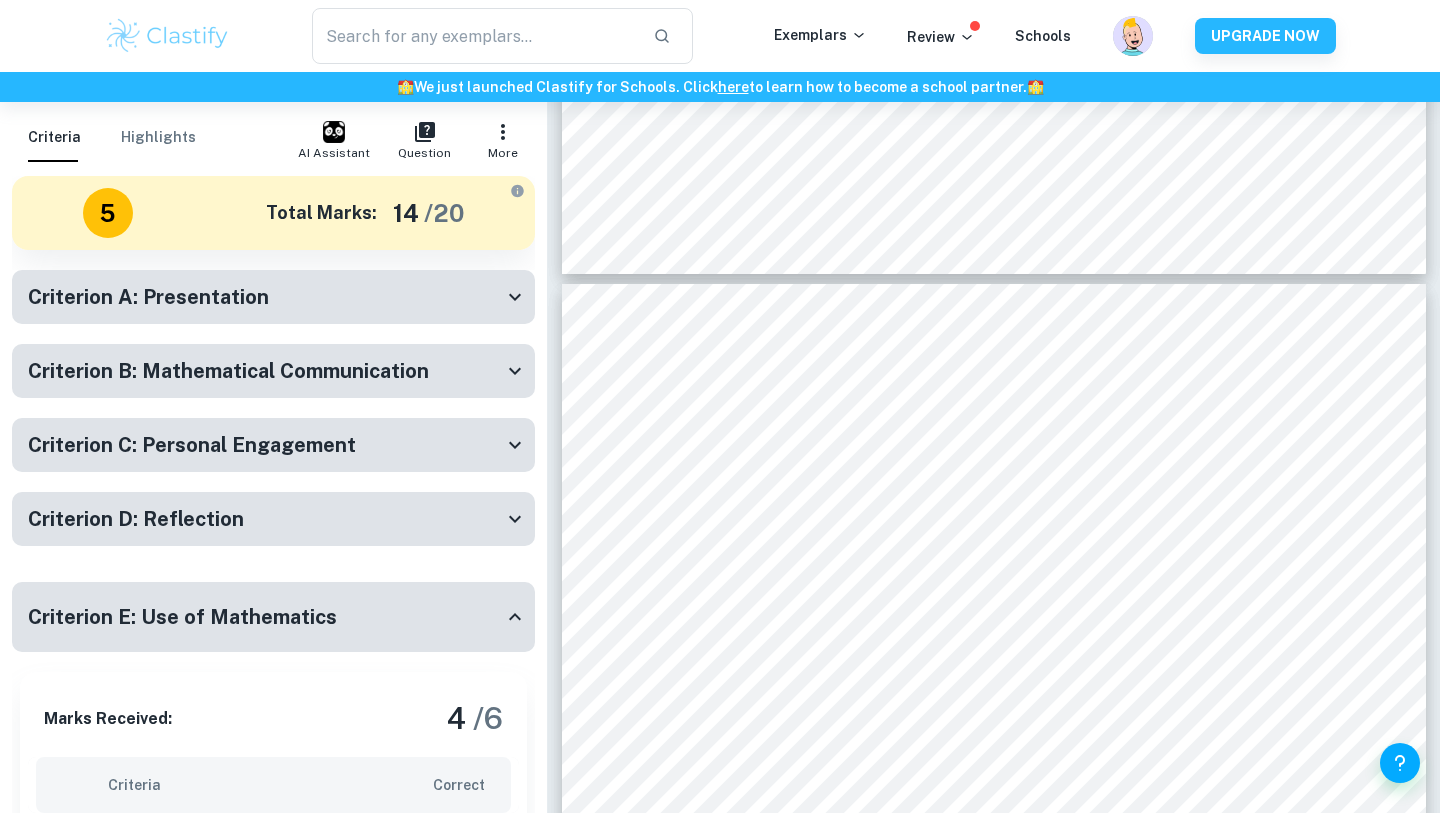 click on "Criterion E: Use of Mathematics" at bounding box center [273, 617] 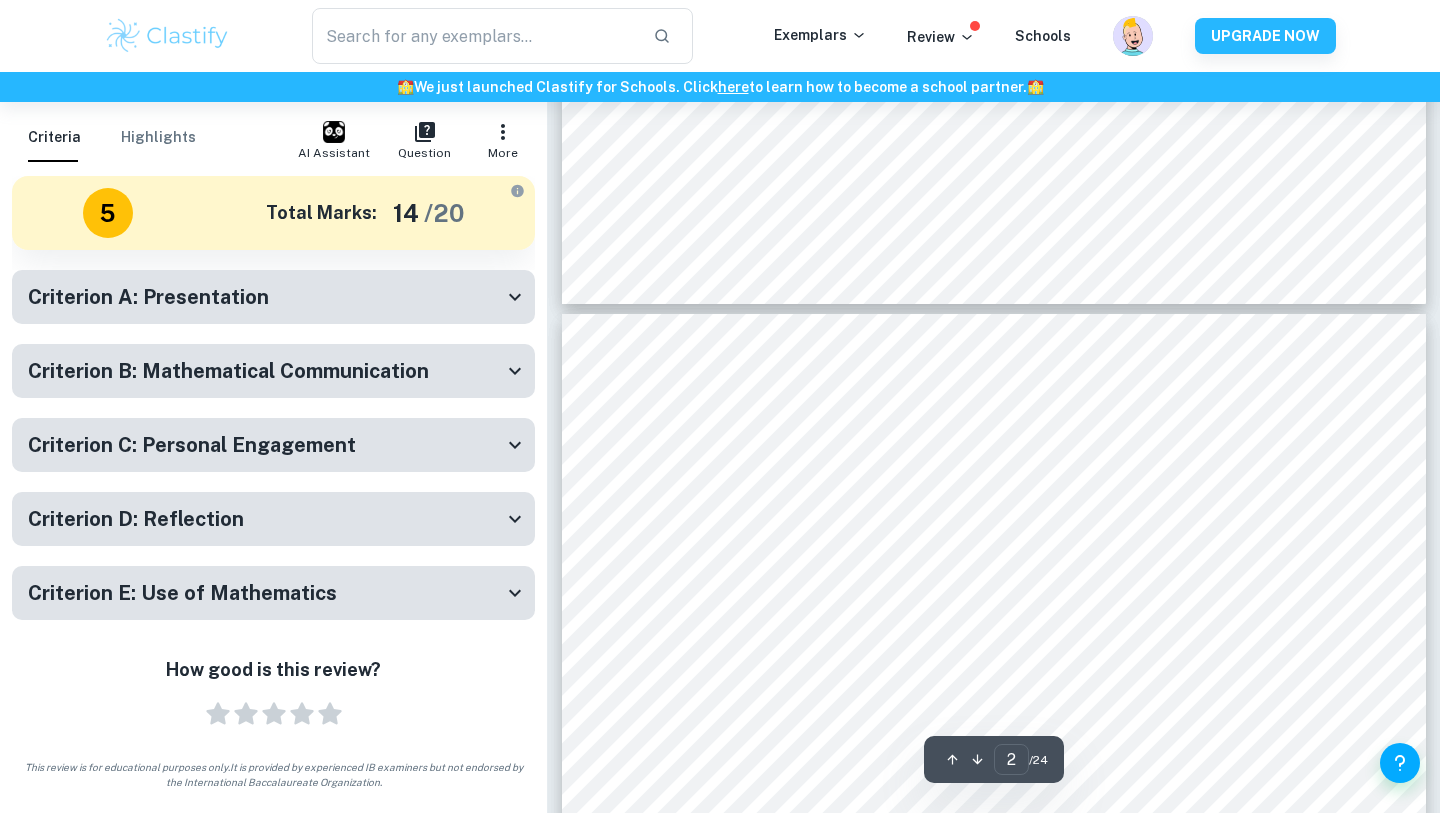 scroll, scrollTop: 938, scrollLeft: 0, axis: vertical 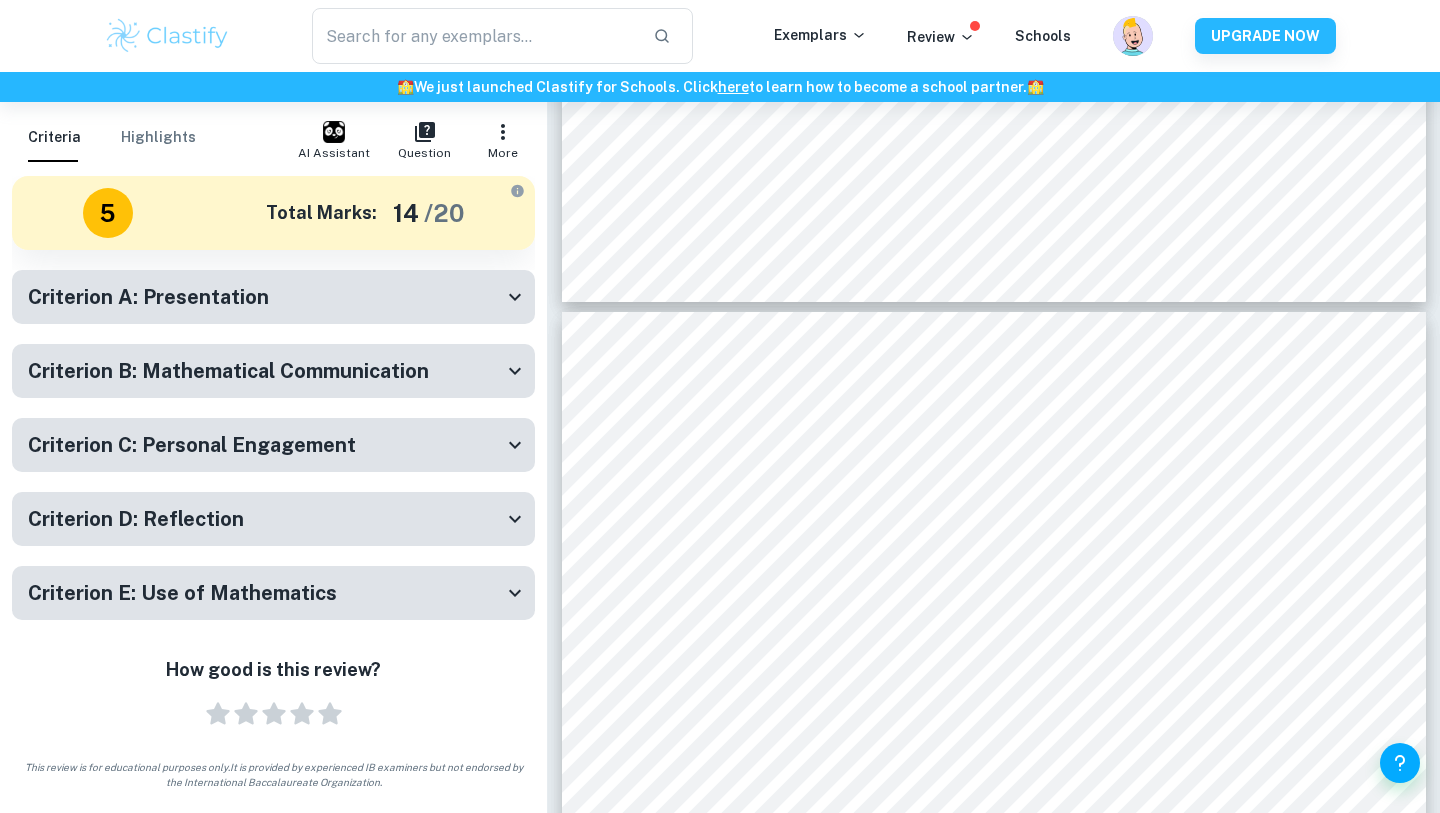 click on "Criterion A: Presentation" at bounding box center (265, 297) 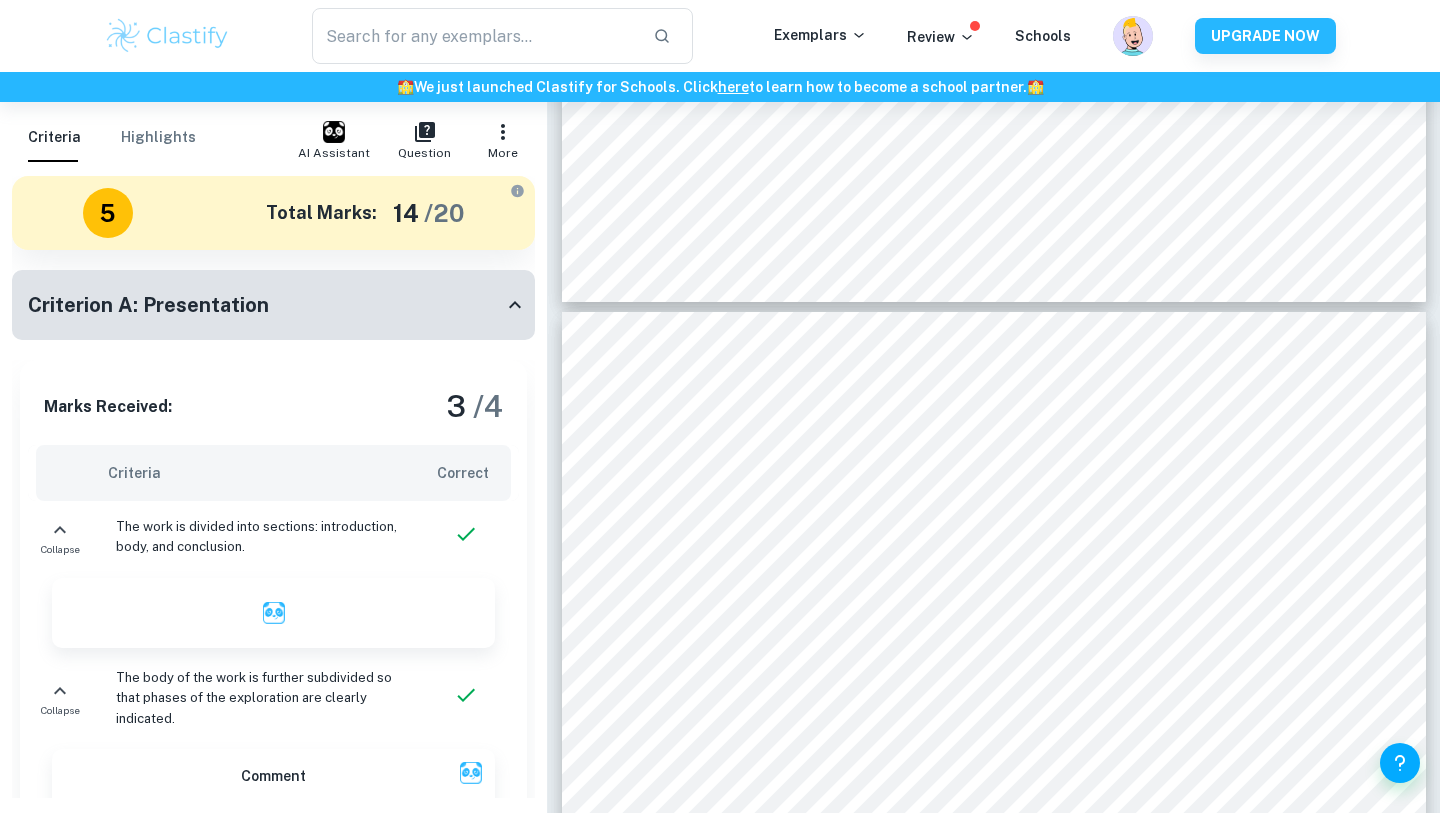 scroll, scrollTop: 1022, scrollLeft: 0, axis: vertical 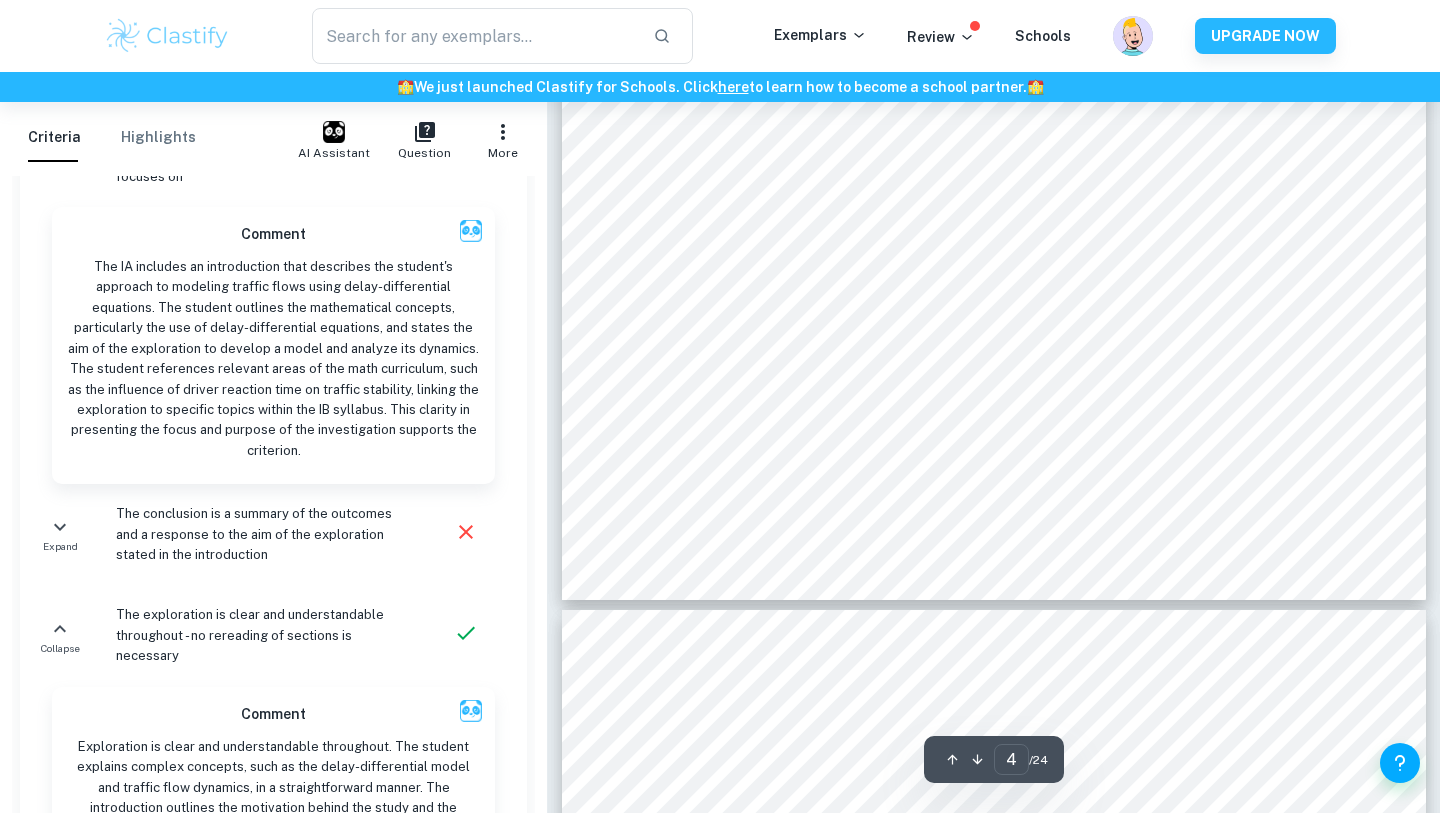 type on "5" 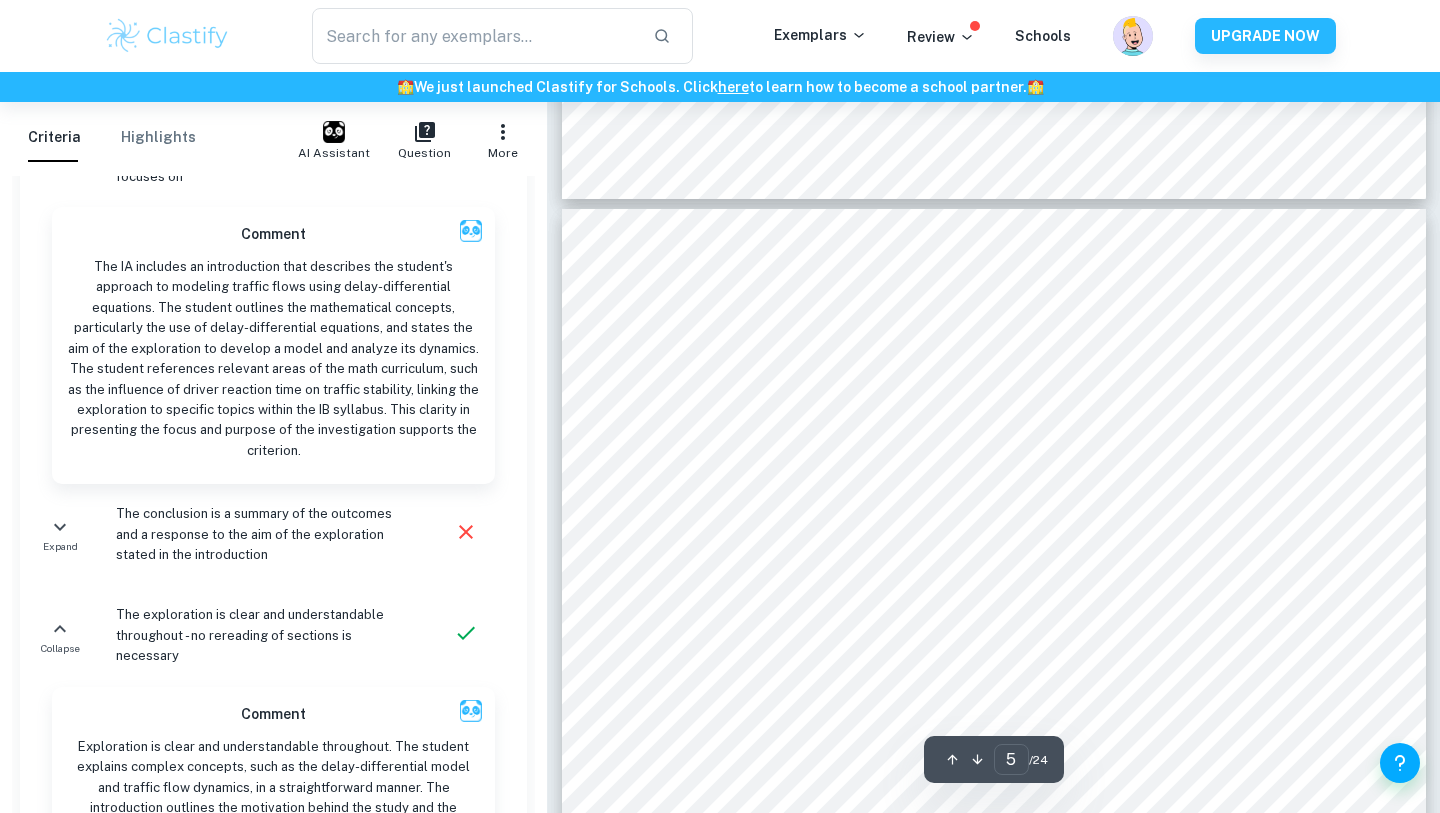 scroll, scrollTop: 4377, scrollLeft: 0, axis: vertical 